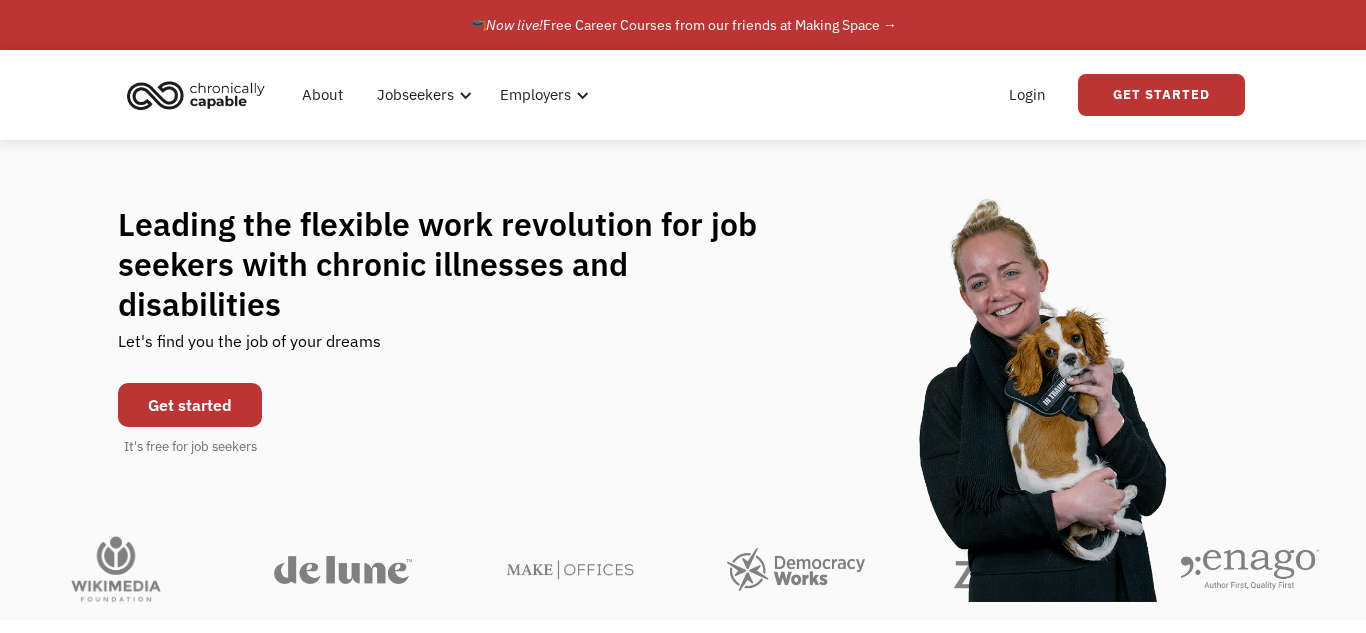 scroll, scrollTop: 0, scrollLeft: 0, axis: both 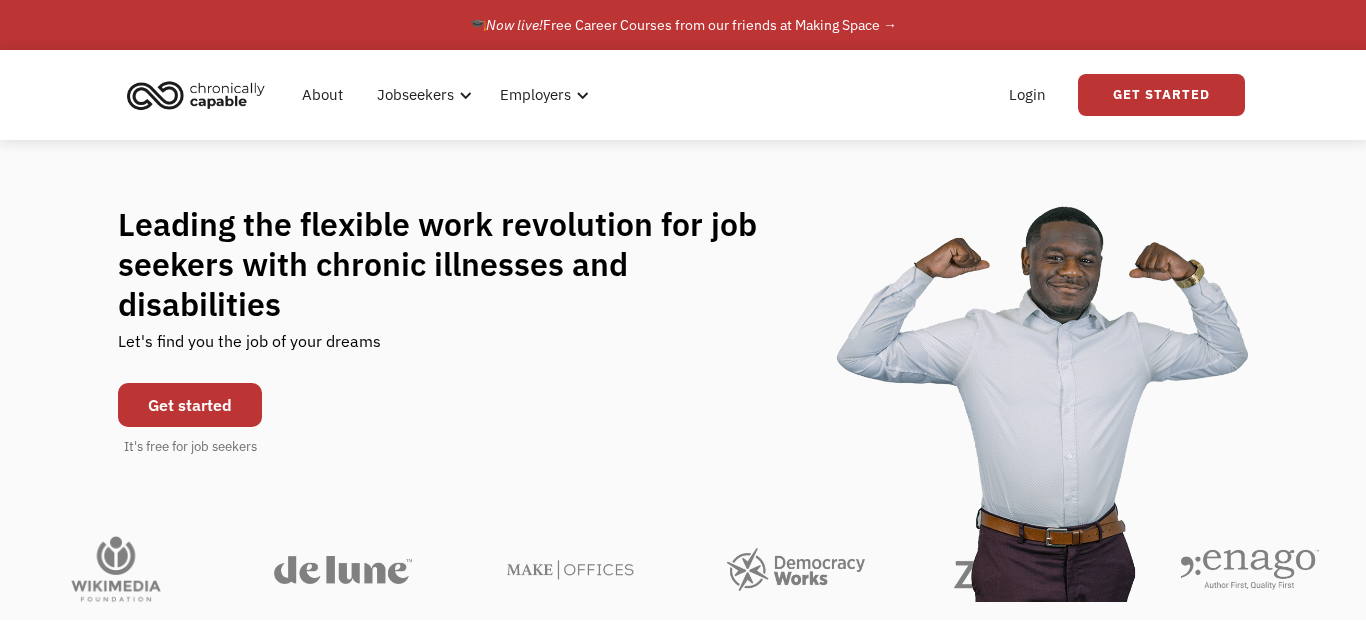 click on "Get started" at bounding box center (190, 405) 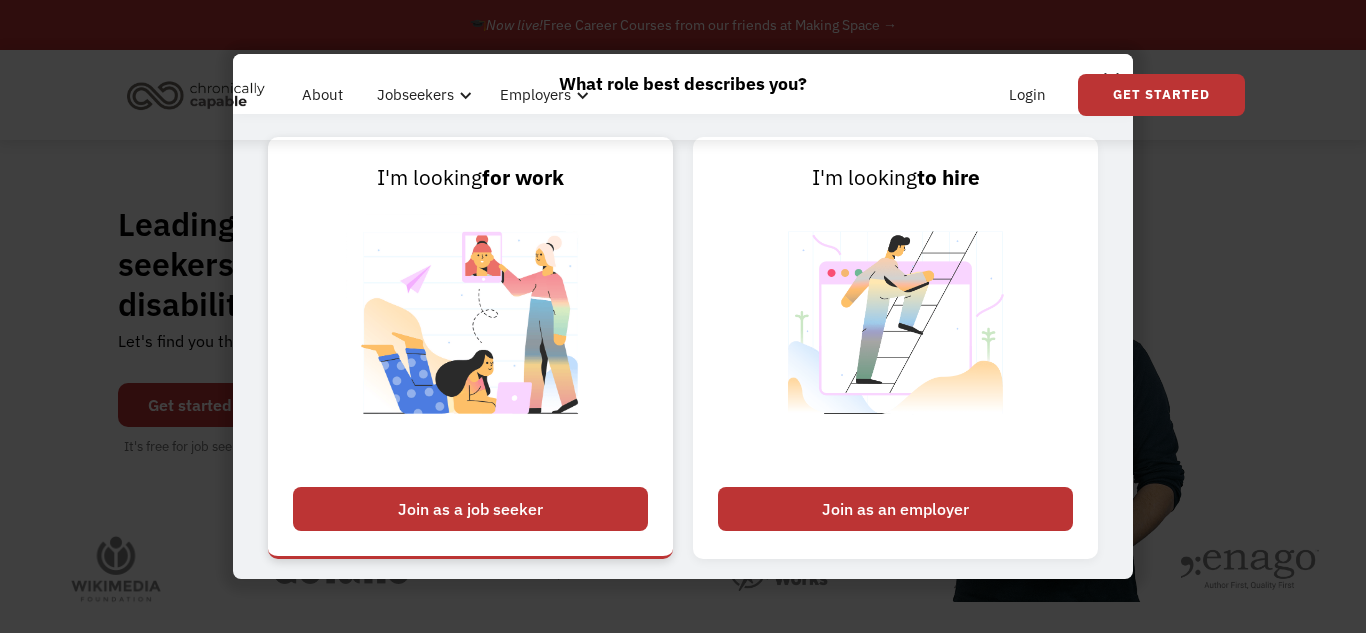 click on "Join as a job seeker" at bounding box center (470, 509) 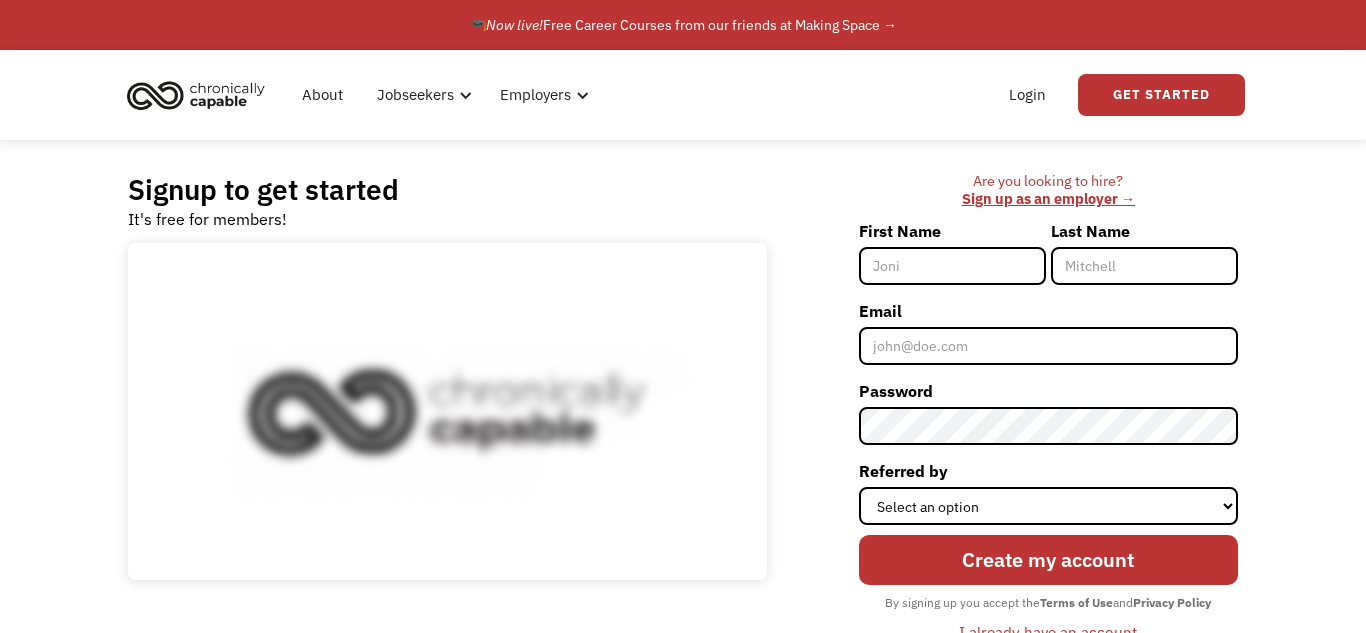 scroll, scrollTop: 0, scrollLeft: 0, axis: both 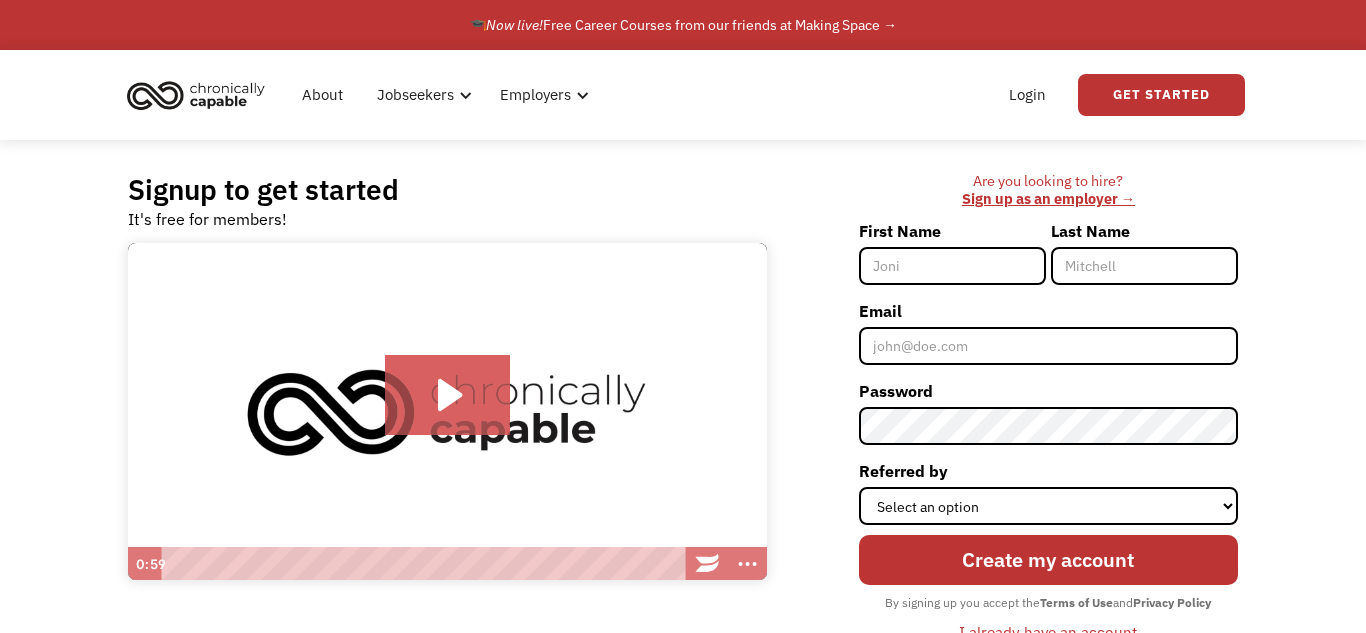 click on "First Name" at bounding box center [952, 266] 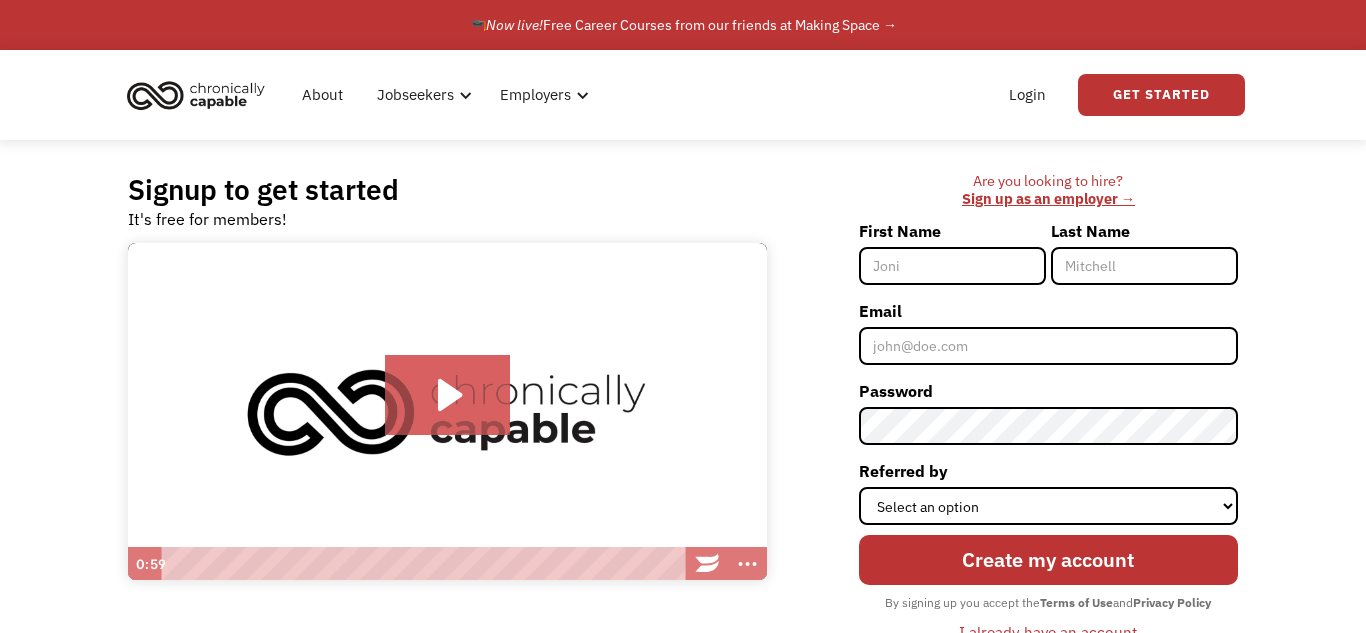 type on "[FIRST]" 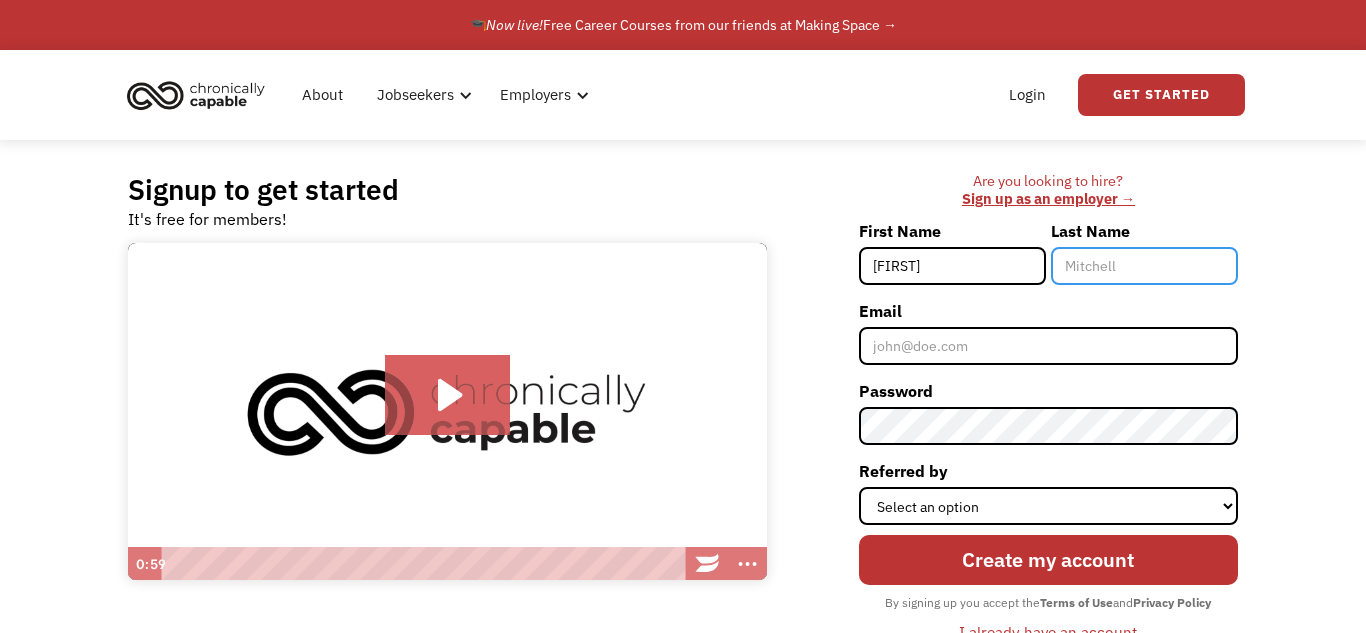 type on "[LAST]" 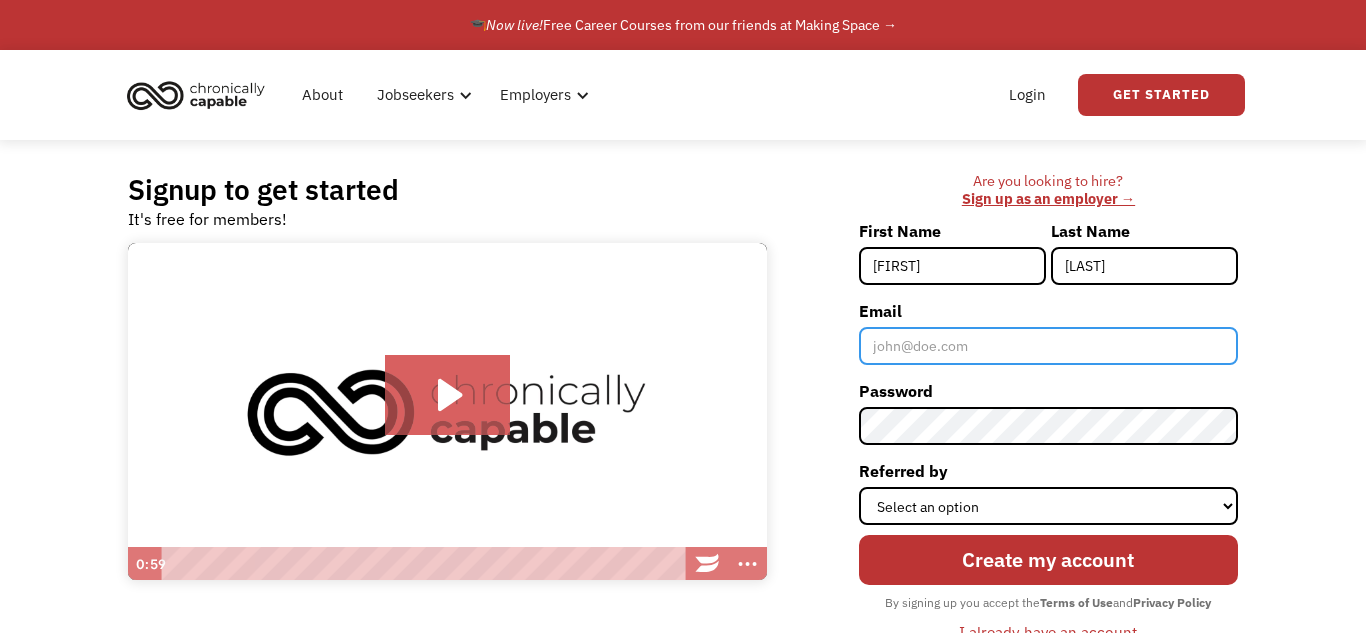 click on "Email" at bounding box center [1048, 346] 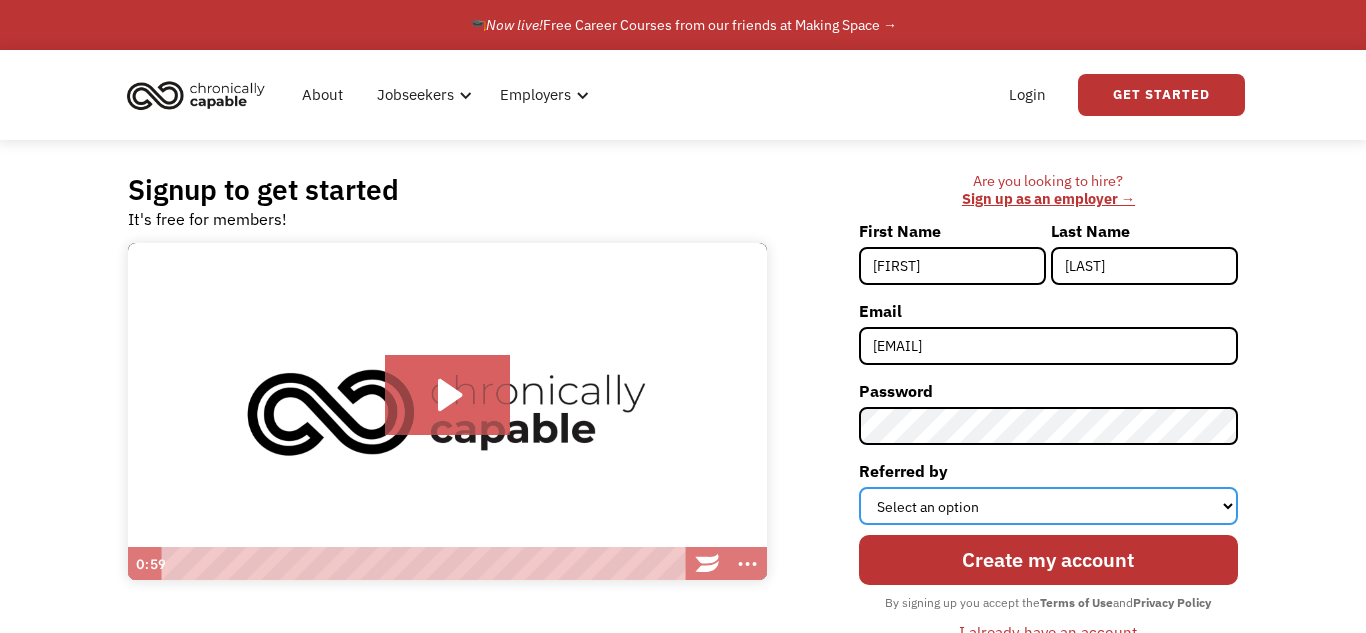 click on "Select an option Instagram Facebook Twitter Search Engine News Article Word of Mouth Employer Other" at bounding box center [1048, 506] 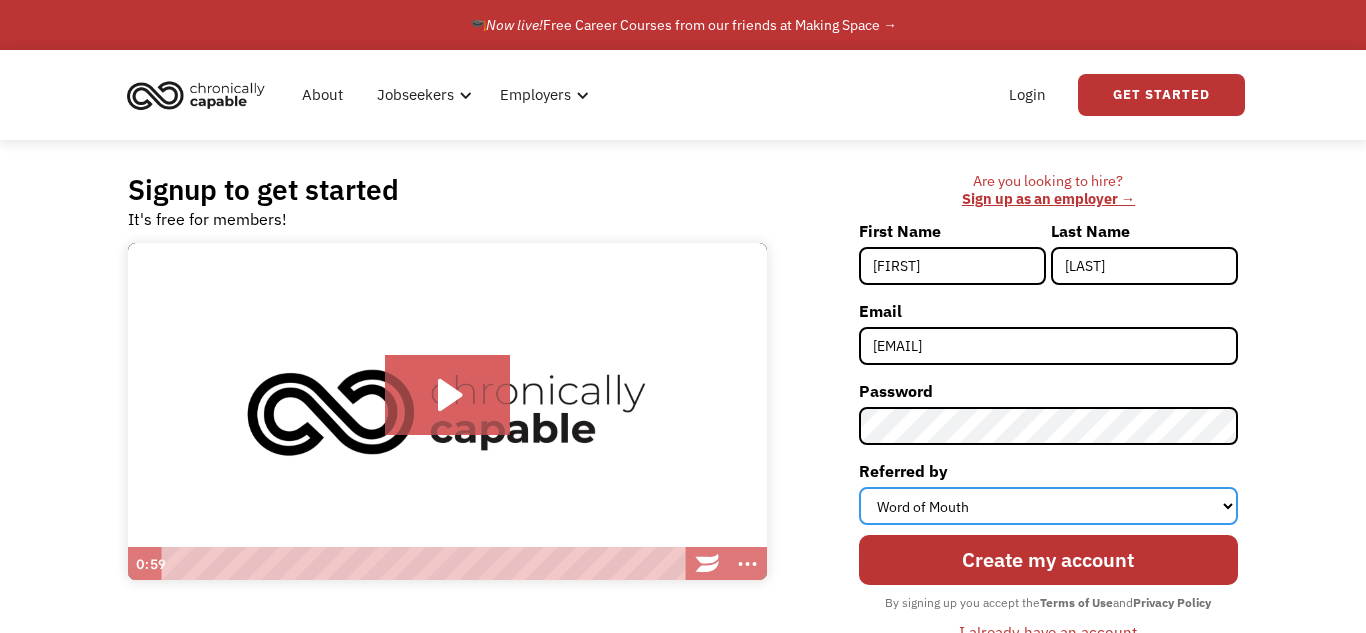 click on "Select an option Instagram Facebook Twitter Search Engine News Article Word of Mouth Employer Other" at bounding box center [1048, 506] 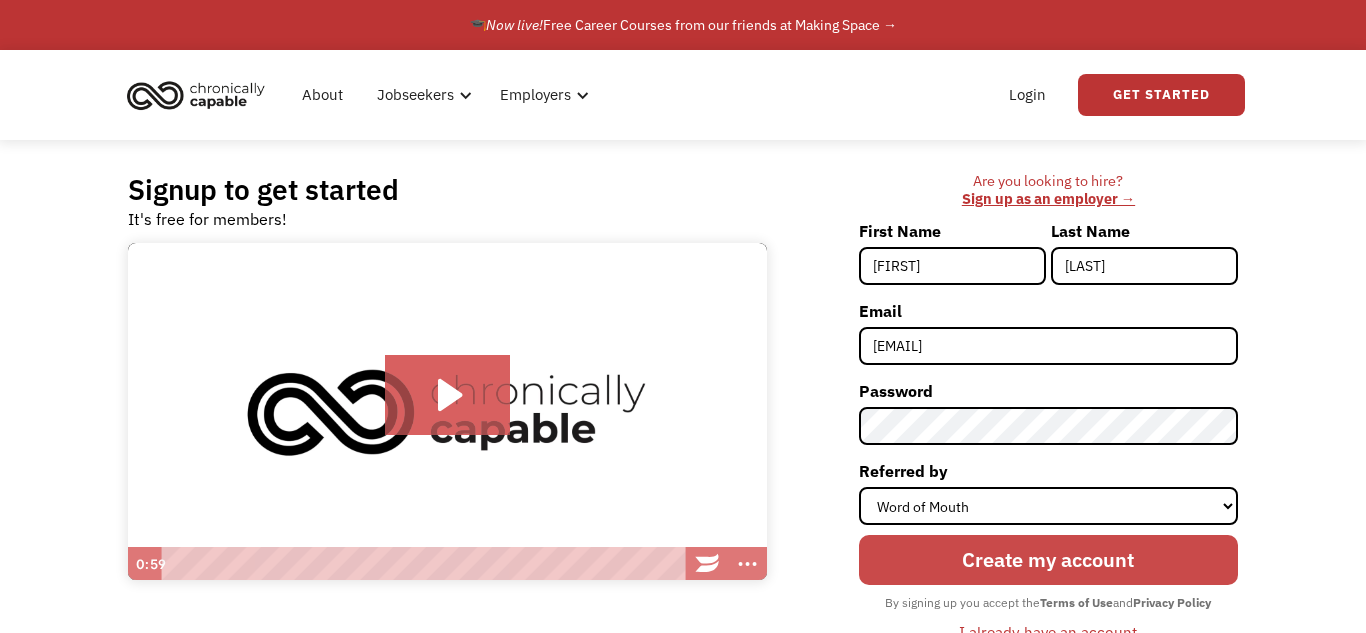 click on "Create my account" at bounding box center [1048, 559] 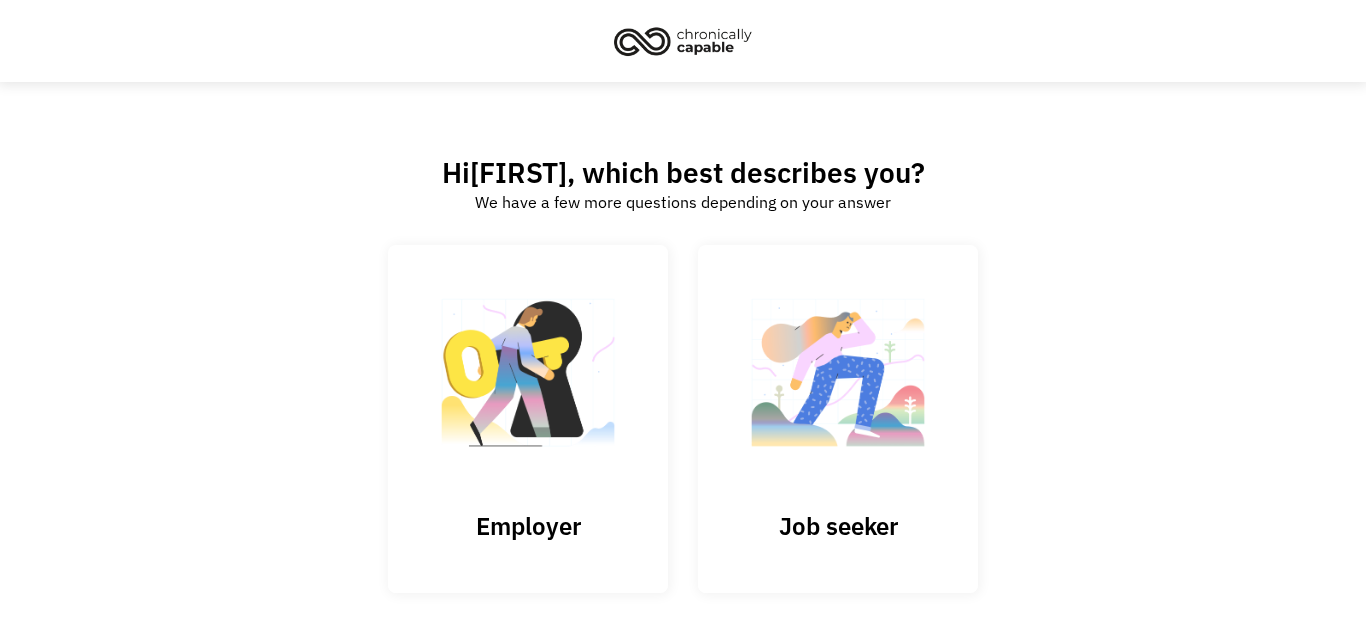 scroll, scrollTop: 0, scrollLeft: 0, axis: both 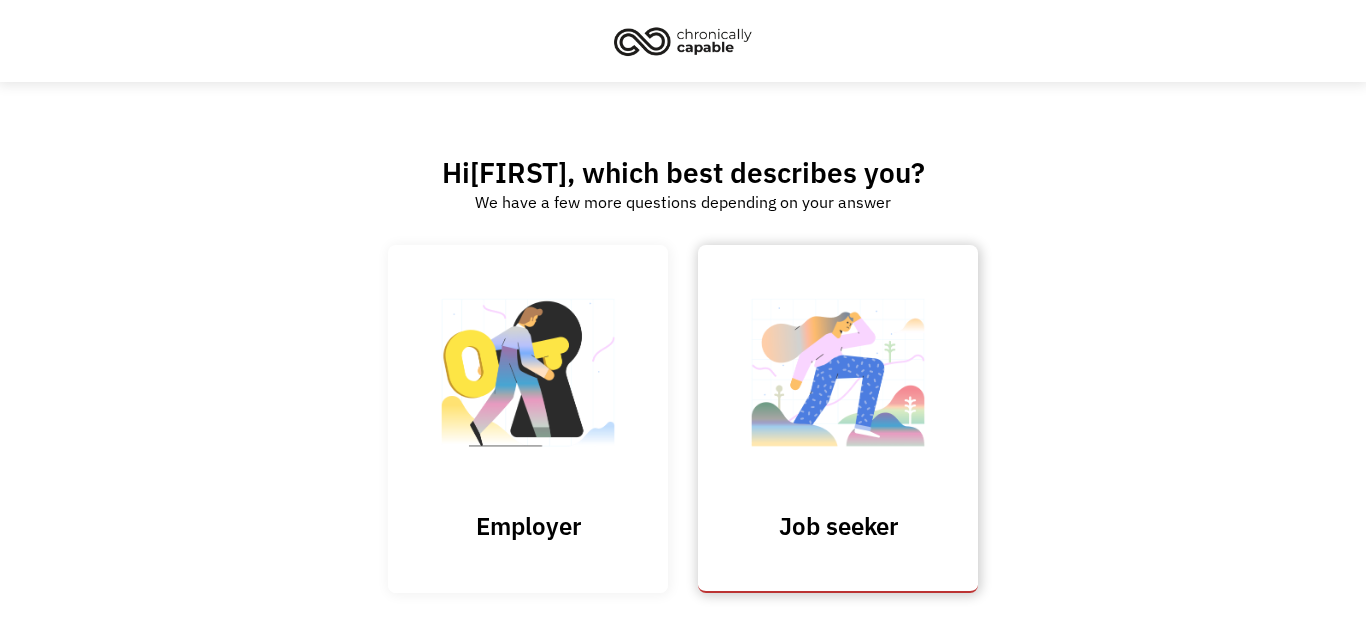 click on "Job seeker" at bounding box center [838, 526] 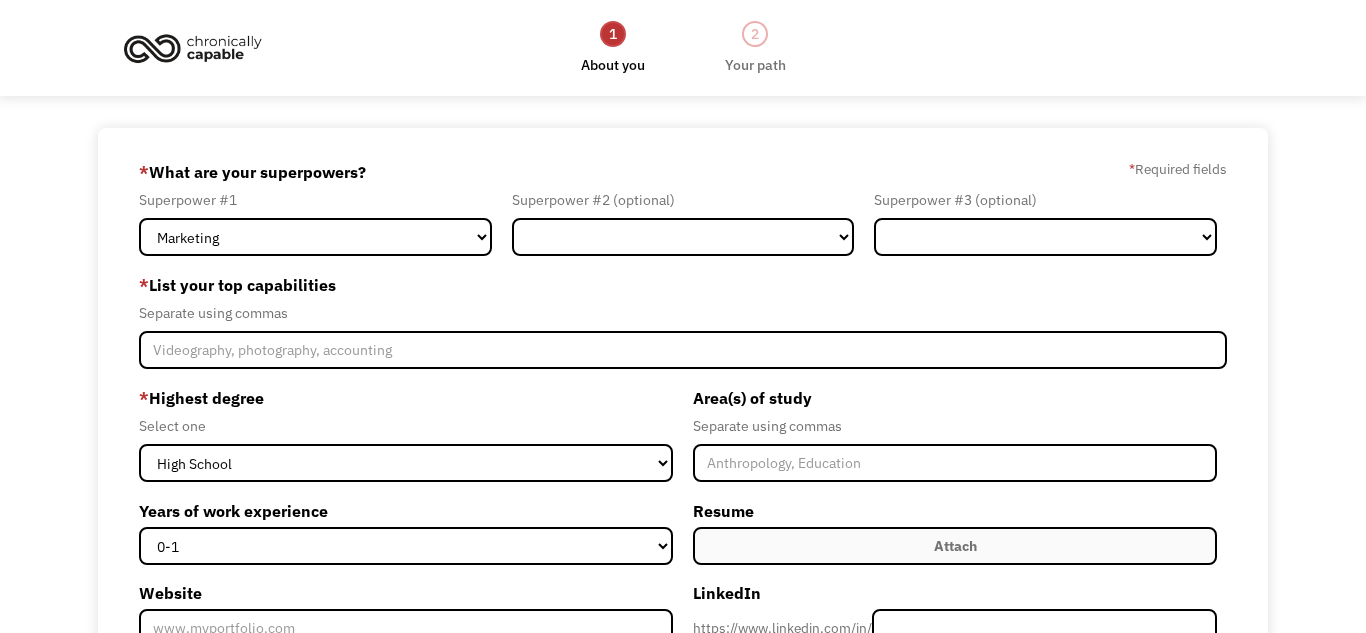 scroll, scrollTop: 0, scrollLeft: 0, axis: both 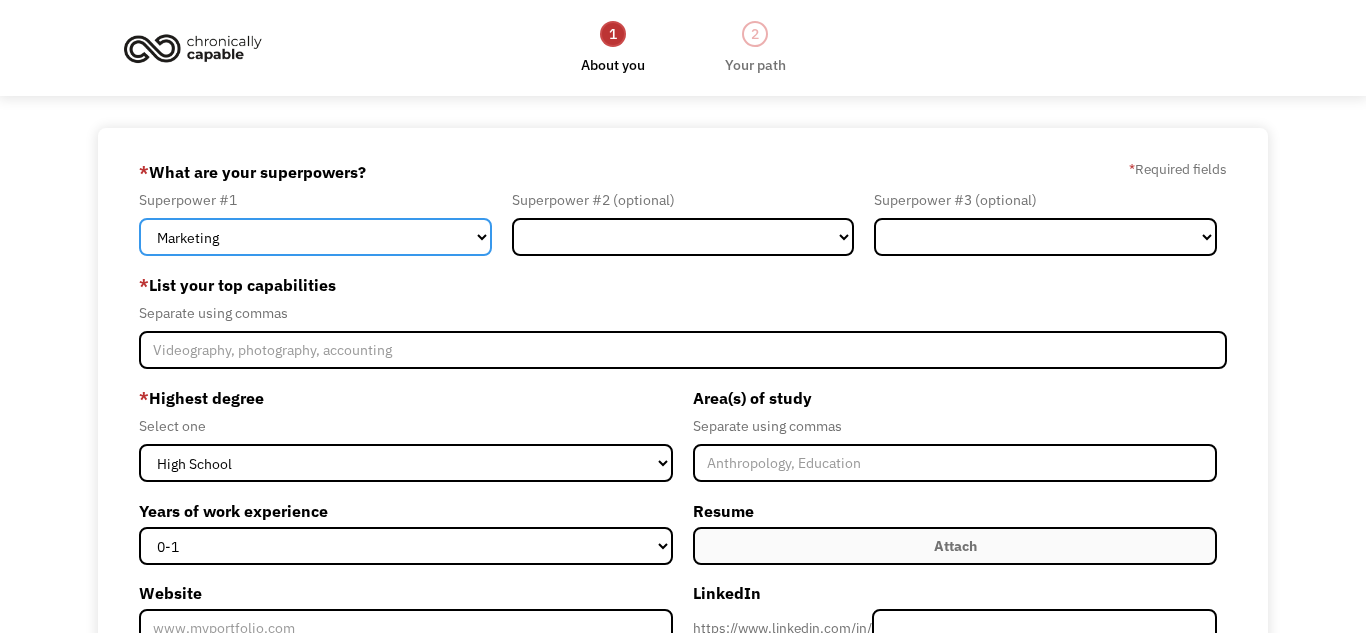 click on "Marketing Human Resources Finance Technology Operations Sales Industrial & Manufacturing Administration Legal Communications & Public Relations Customer Service Design Healthcare Science & Education Engineering & Construction Other" at bounding box center (315, 237) 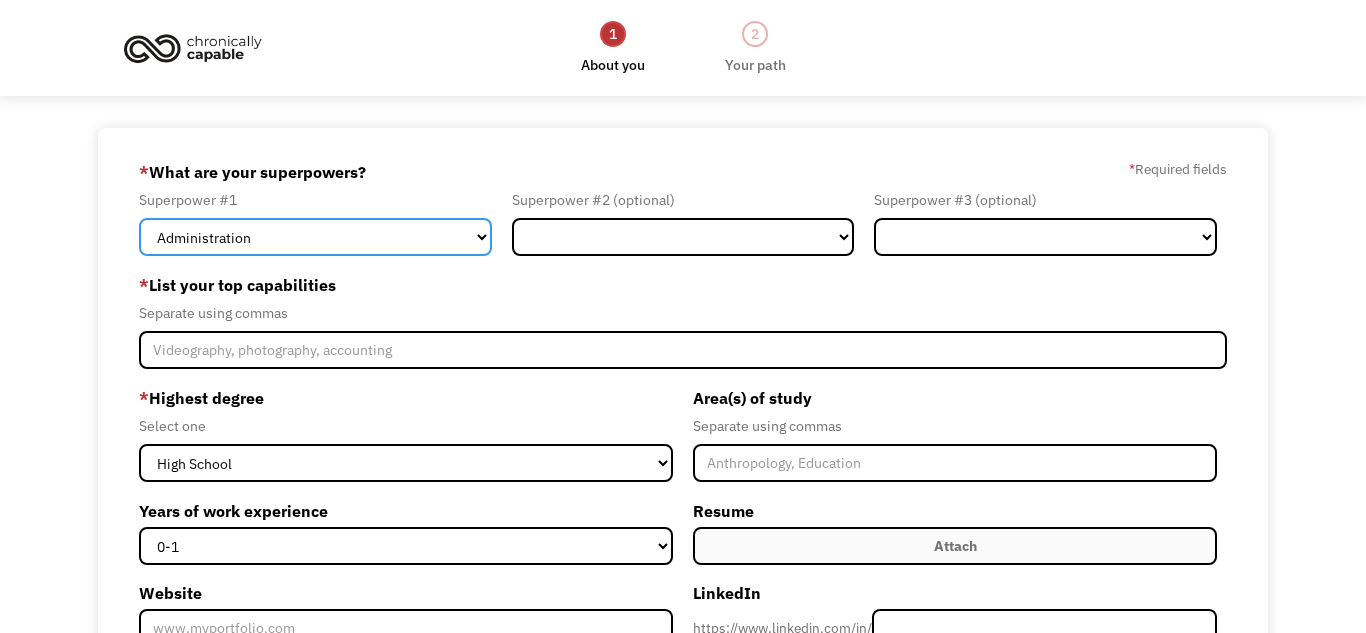 click on "Marketing Human Resources Finance Technology Operations Sales Industrial & Manufacturing Administration Legal Communications & Public Relations Customer Service Design Healthcare Science & Education Engineering & Construction Other" at bounding box center (315, 237) 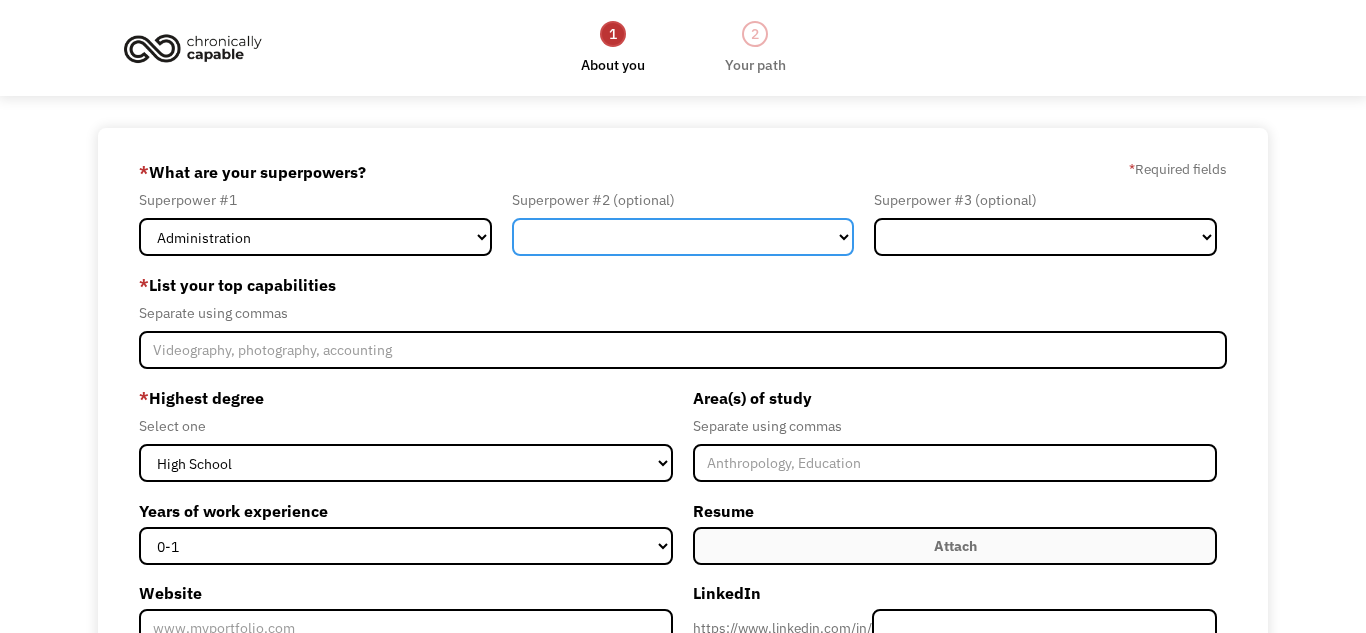 click on "Marketing Human Resources Finance Technology Operations Sales Industrial & Manufacturing Administration Legal Communications & Public Relations Customer Service Design Healthcare Science & Education Engineering & Construction Other" at bounding box center [683, 237] 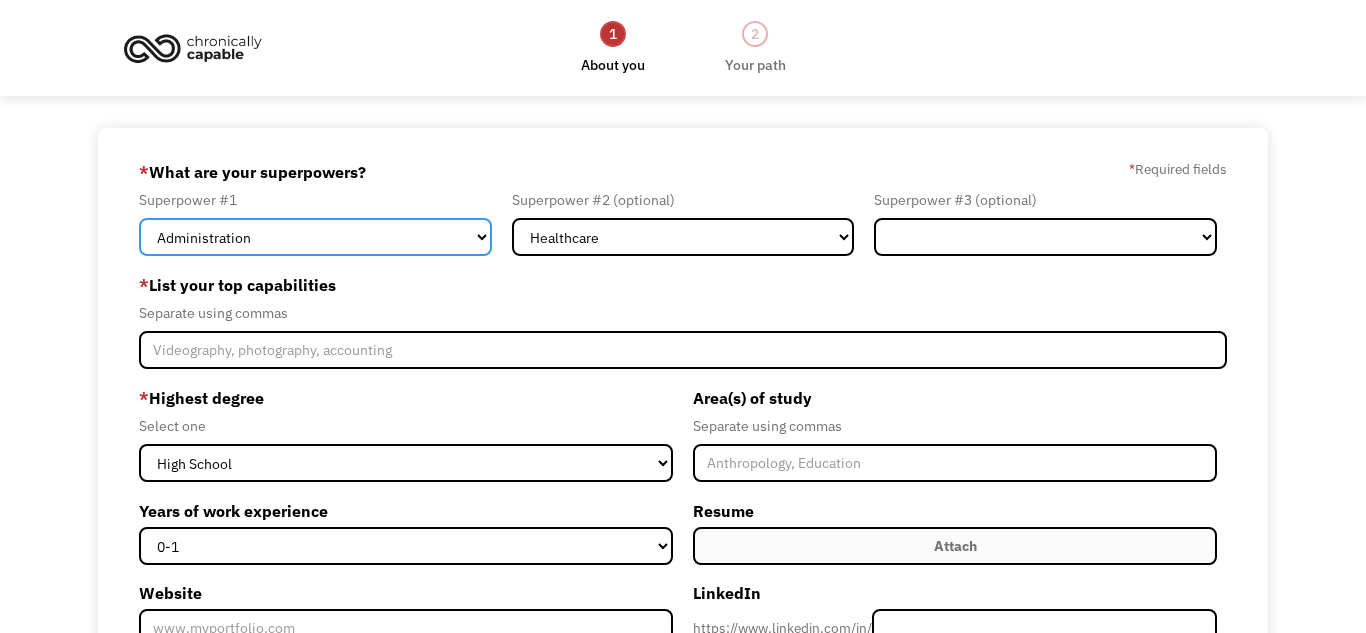 click on "Marketing Human Resources Finance Technology Operations Sales Industrial & Manufacturing Administration Legal Communications & Public Relations Customer Service Design Healthcare Science & Education Engineering & Construction Other" at bounding box center [315, 237] 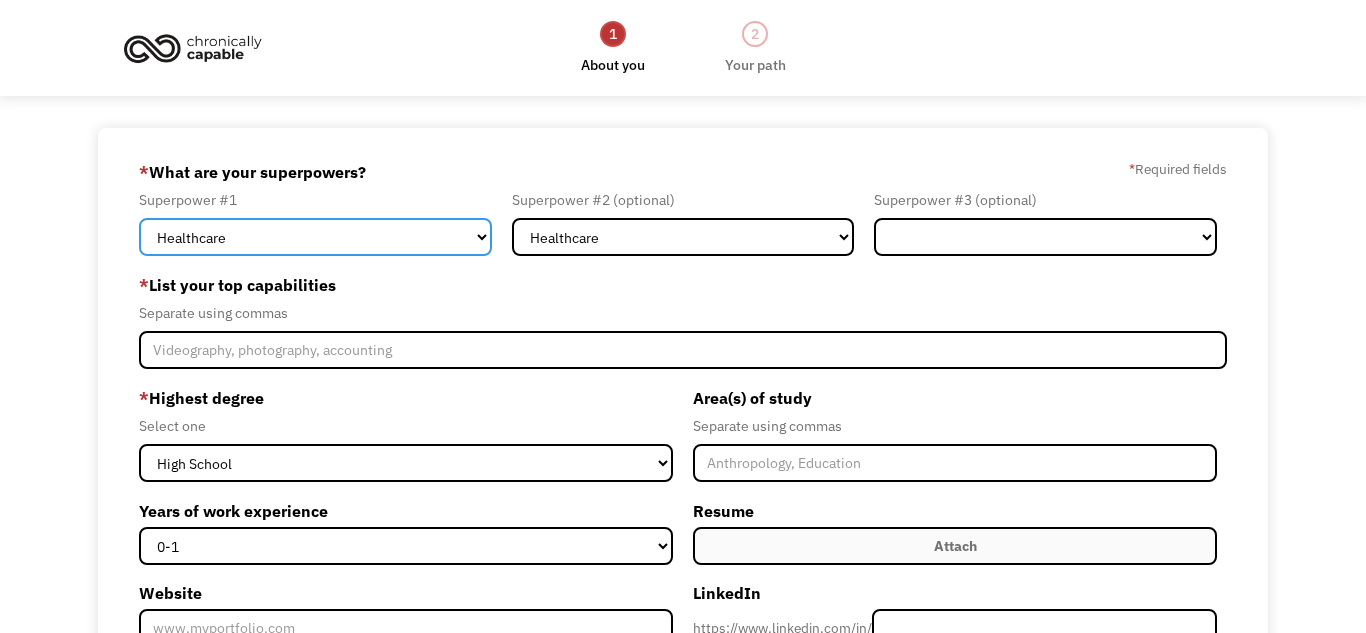 click on "Marketing Human Resources Finance Technology Operations Sales Industrial & Manufacturing Administration Legal Communications & Public Relations Customer Service Design Healthcare Science & Education Engineering & Construction Other" at bounding box center [315, 237] 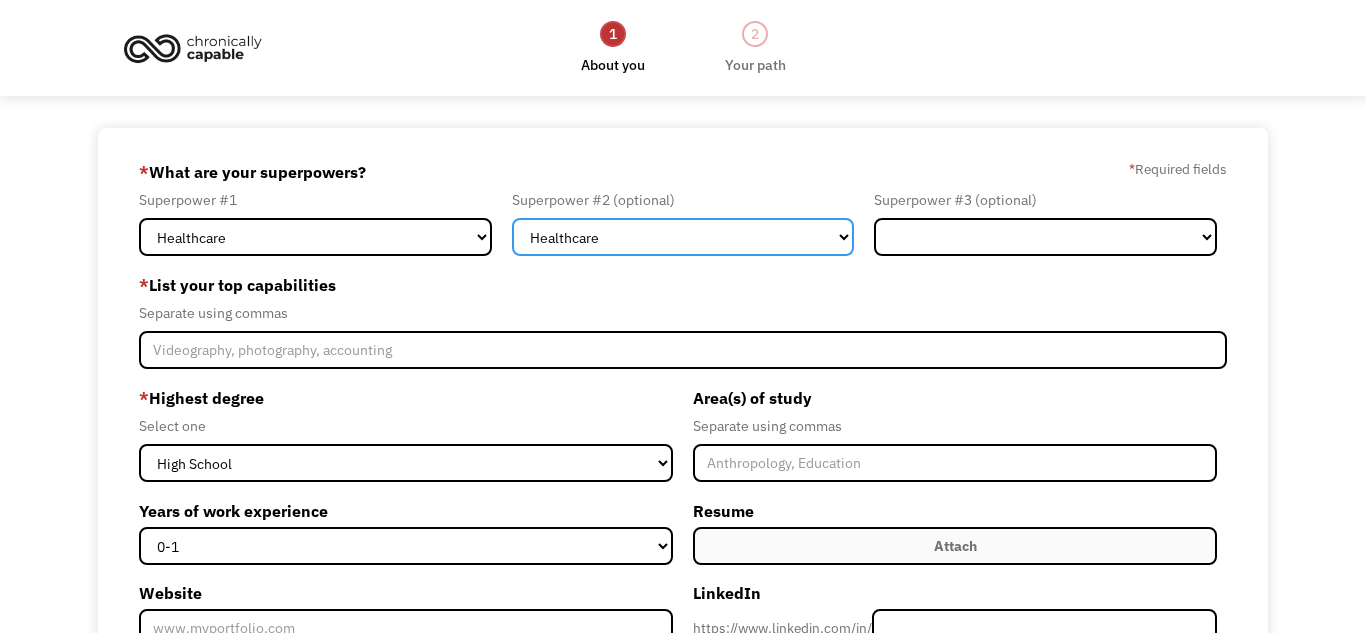 click on "Marketing Human Resources Finance Technology Operations Sales Industrial & Manufacturing Administration Legal Communications & Public Relations Customer Service Design Healthcare Science & Education Engineering & Construction Other" at bounding box center [683, 237] 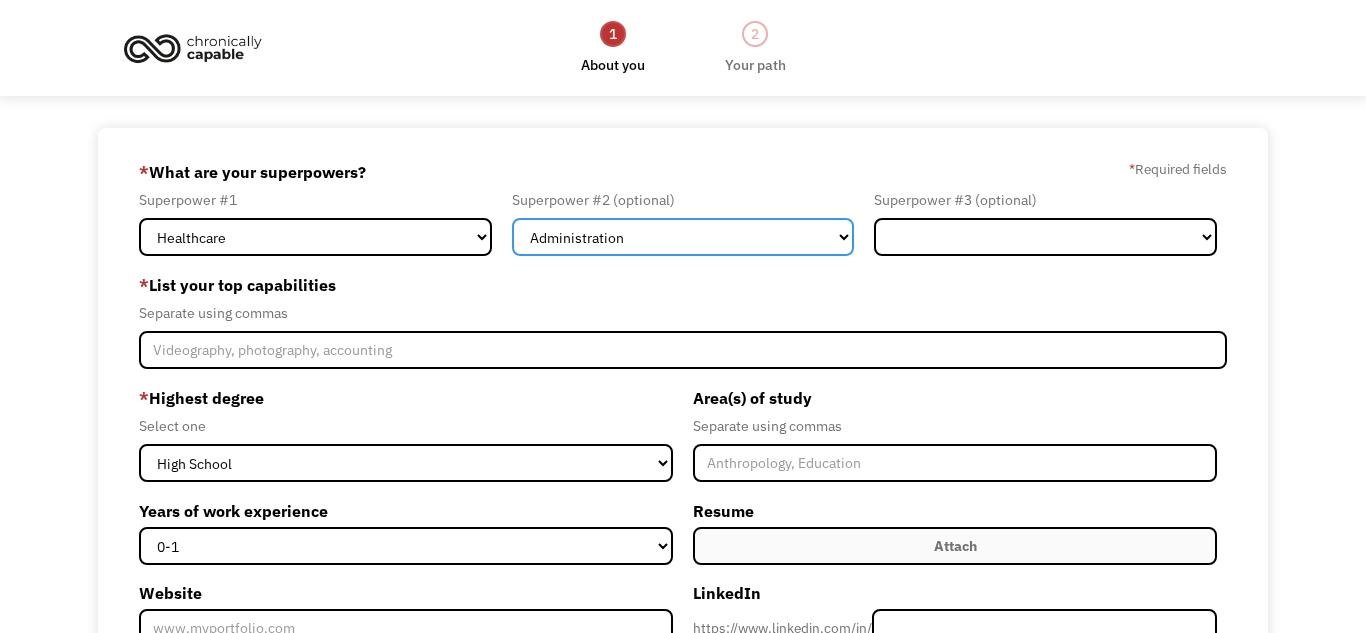 click on "Marketing Human Resources Finance Technology Operations Sales Industrial & Manufacturing Administration Legal Communications & Public Relations Customer Service Design Healthcare Science & Education Engineering & Construction Other" at bounding box center [683, 237] 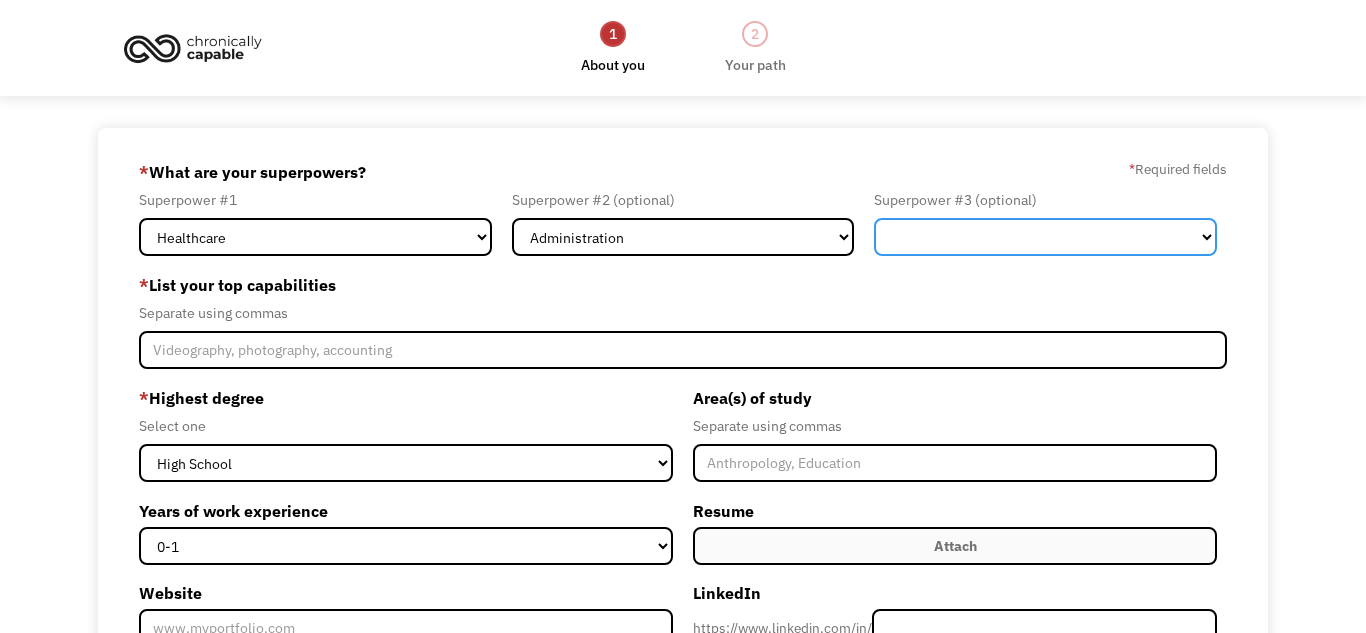 click on "Marketing Human Resources Finance Technology Operations Sales Industrial & Manufacturing Administration Legal Communications & Public Relations Customer Service Design Healthcare Science & Education Engineering & Construction Other" at bounding box center (1045, 237) 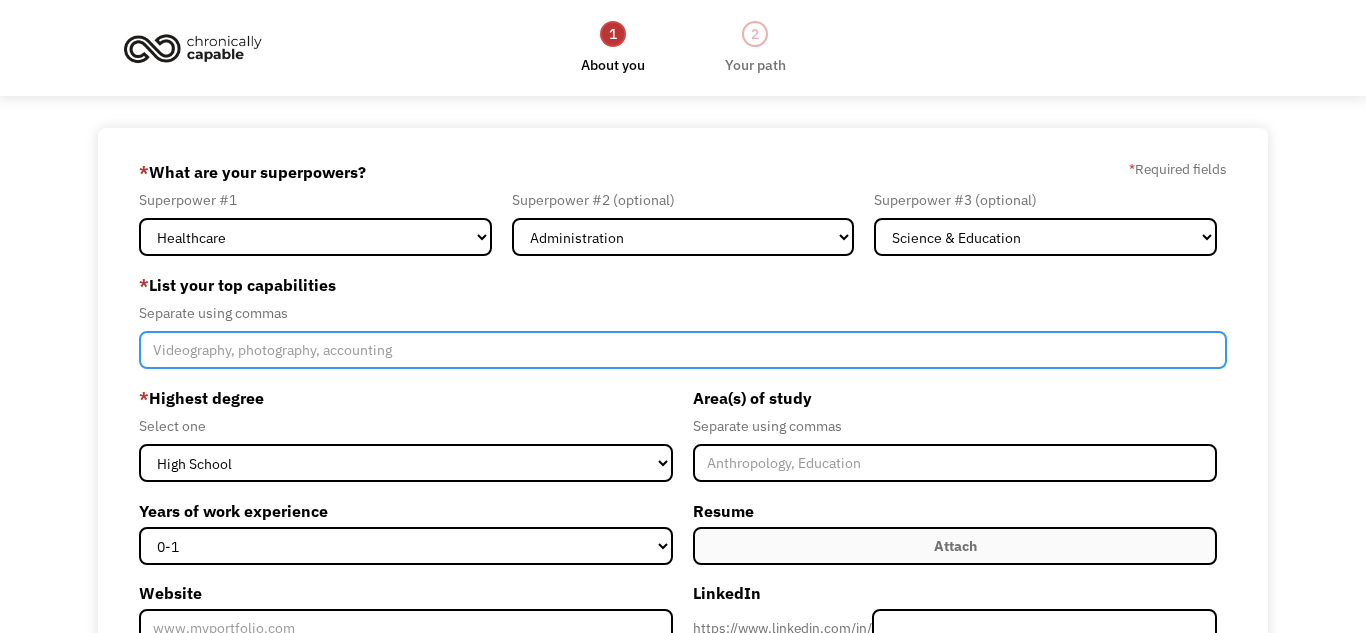 click at bounding box center [683, 350] 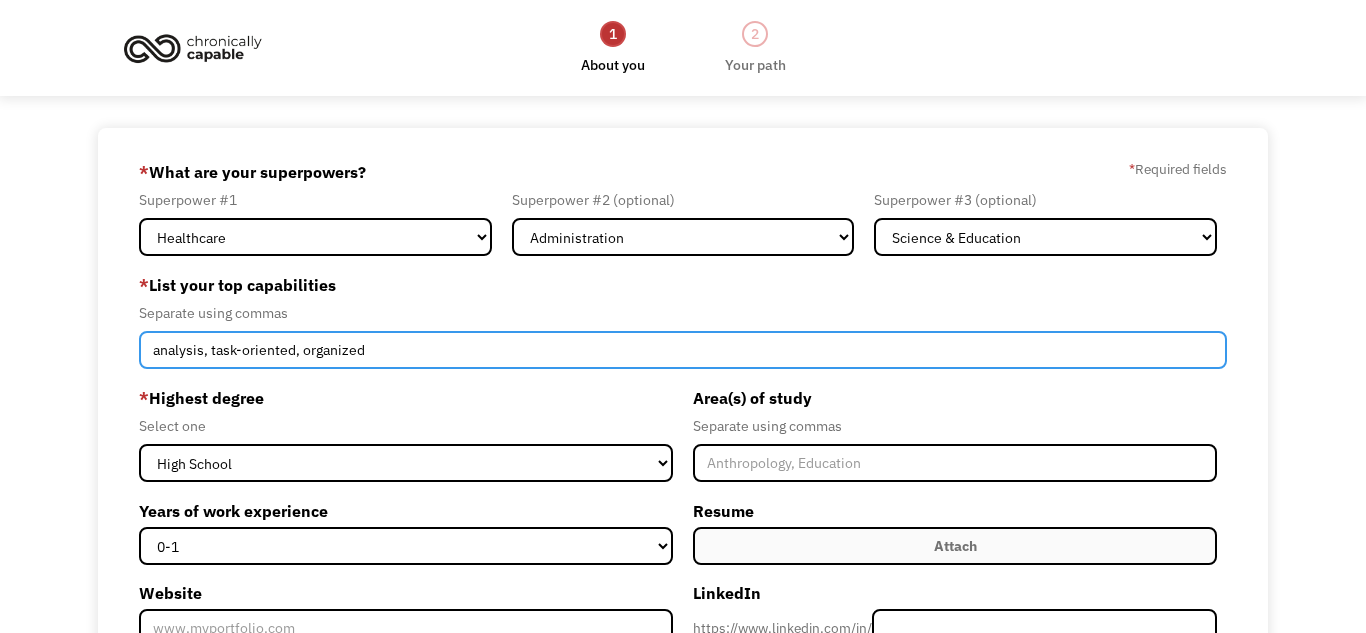 type on "analysis, task-oriented, organized" 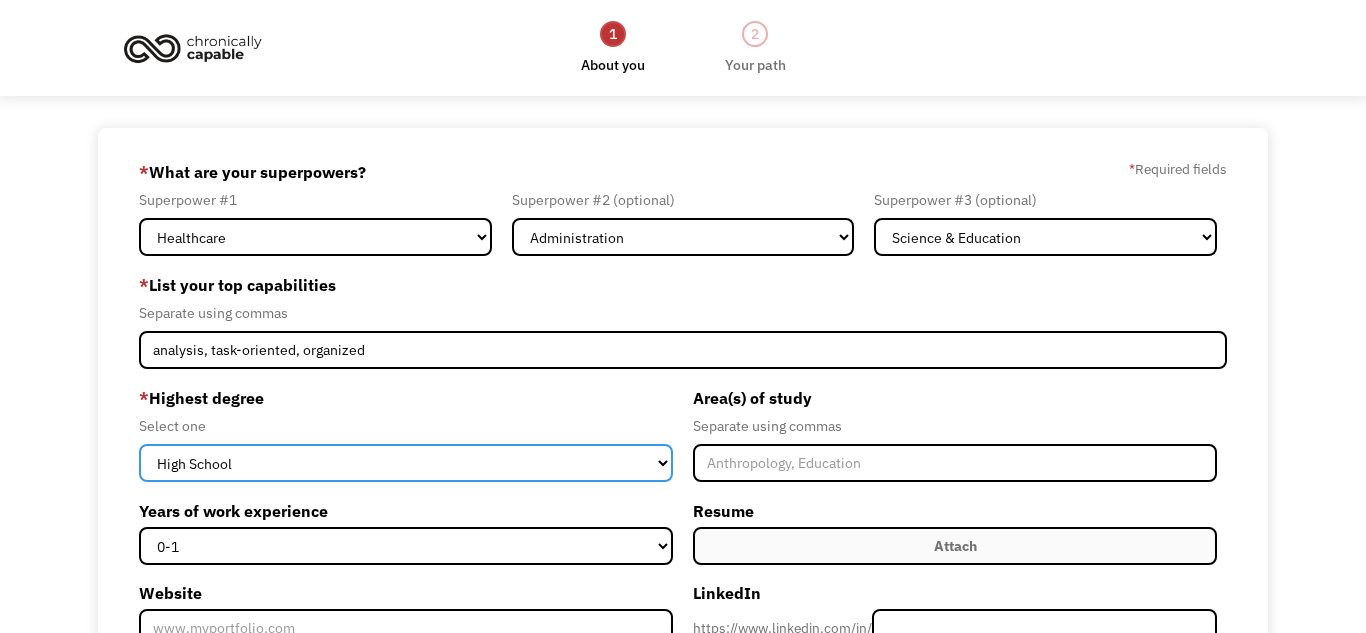 click on "High School Associates Bachelors Master's PhD" at bounding box center [406, 463] 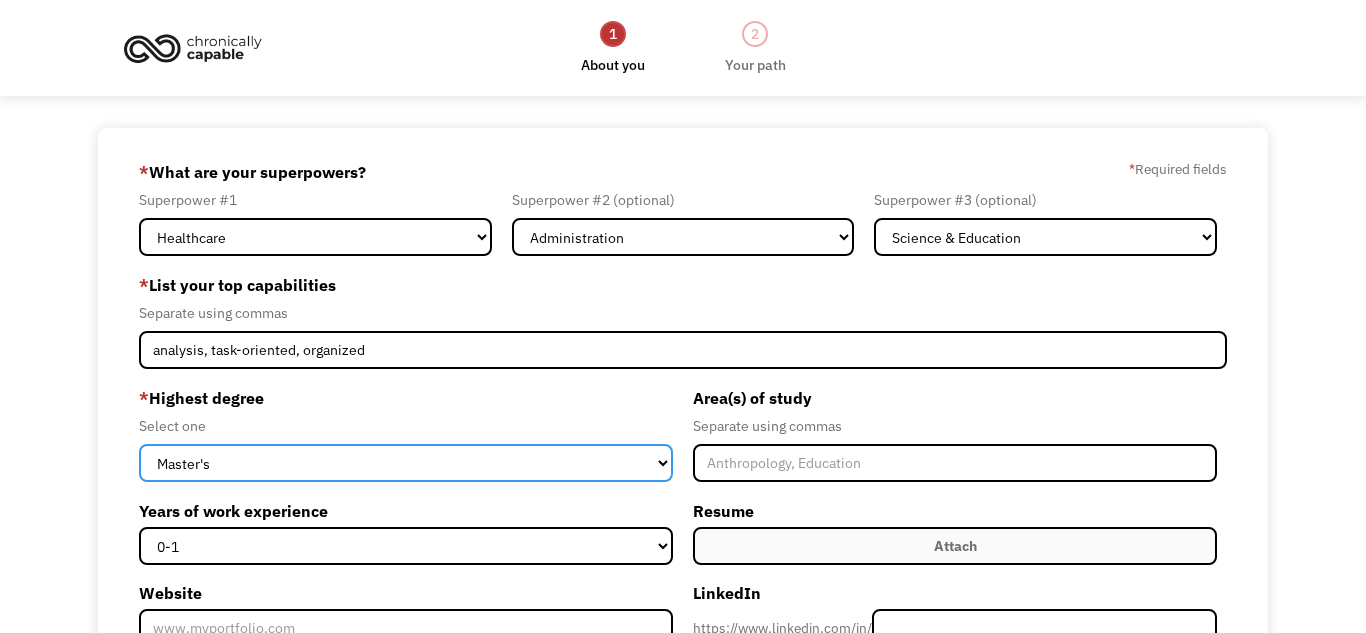 click on "High School Associates Bachelors Master's PhD" at bounding box center [406, 463] 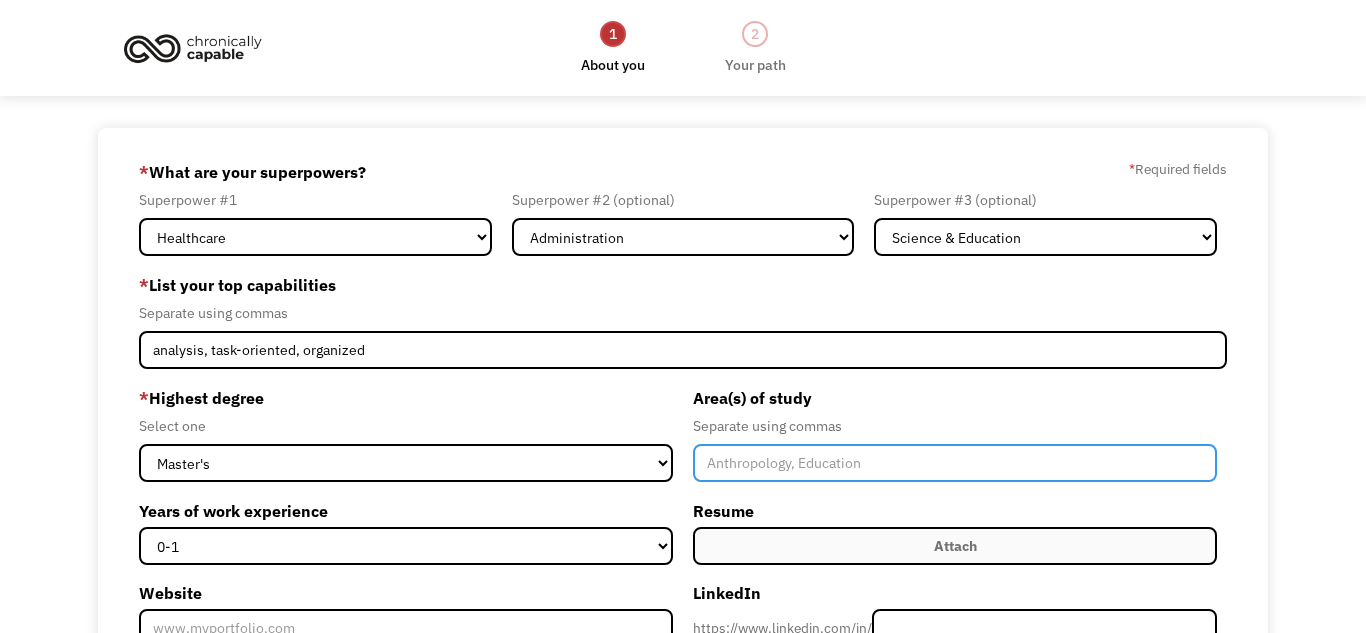click at bounding box center [955, 463] 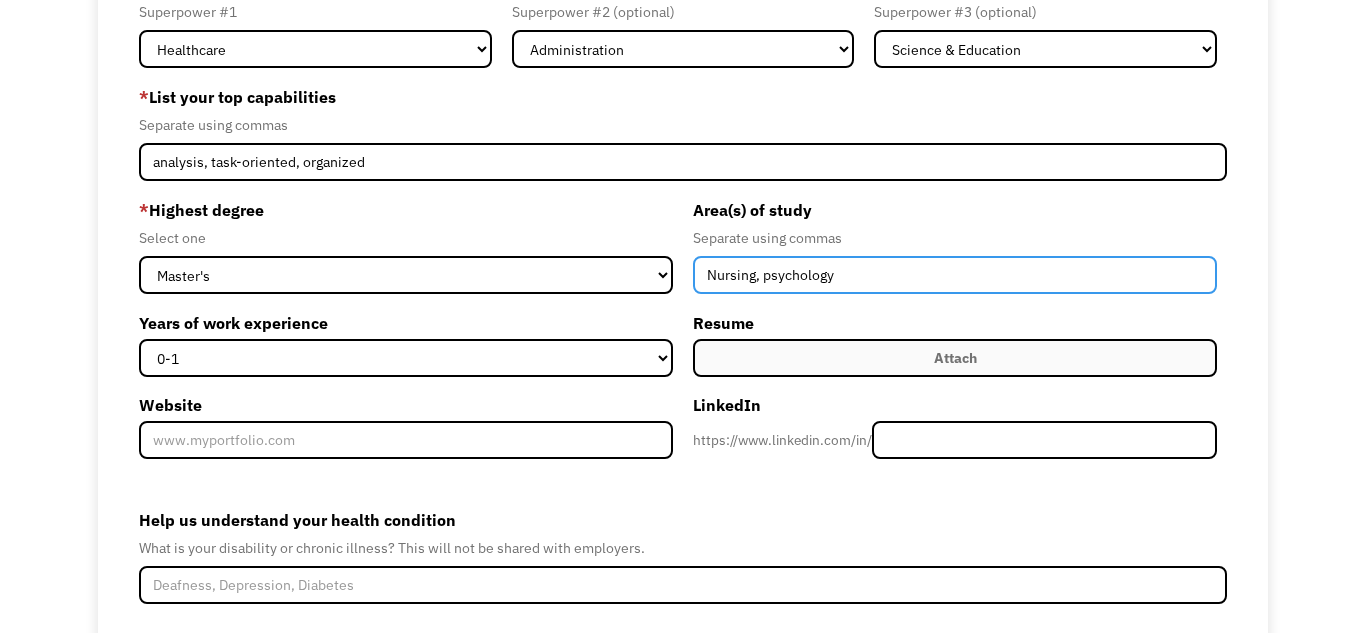 scroll, scrollTop: 210, scrollLeft: 0, axis: vertical 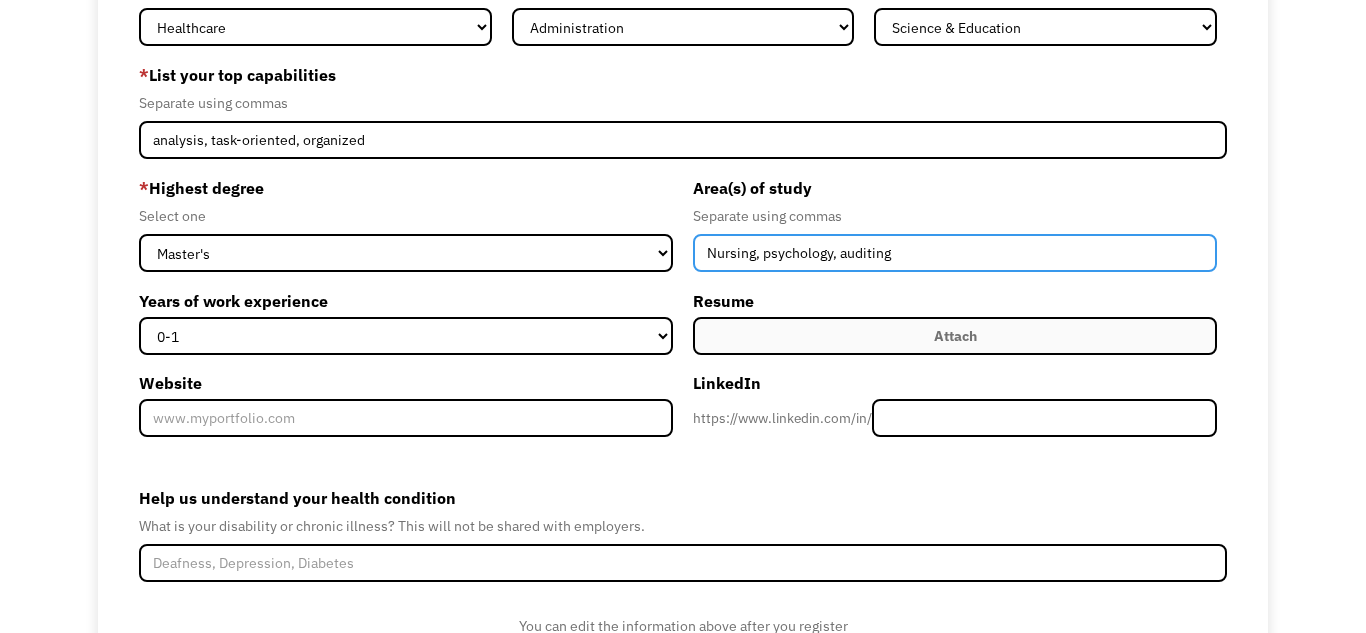 type on "Nursing, psychology, auditing" 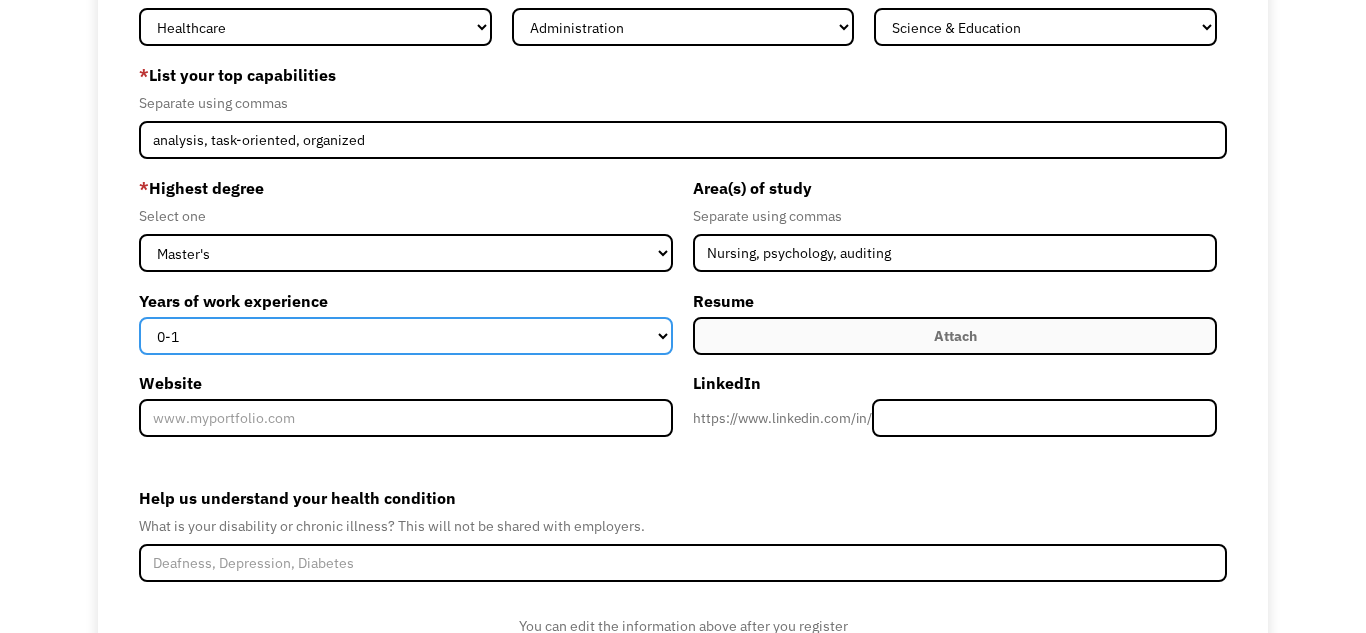 click on "0-1 2-4 5-10 11-15 15+" at bounding box center (406, 336) 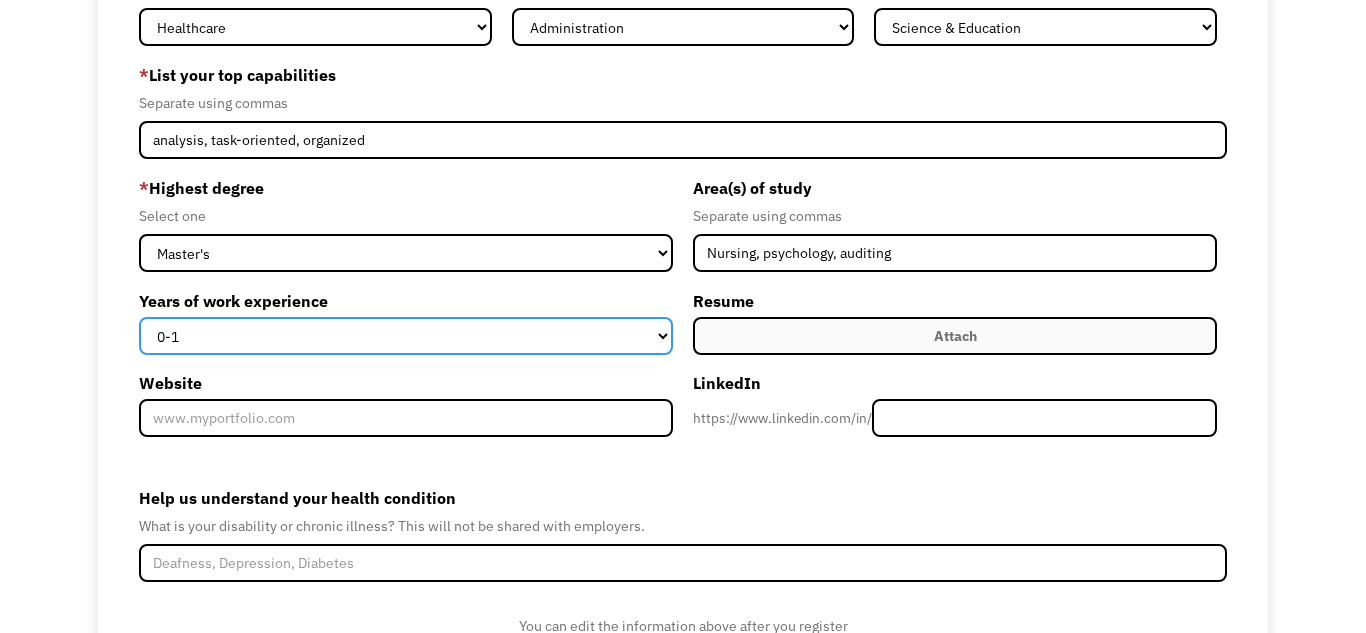 select on "15+" 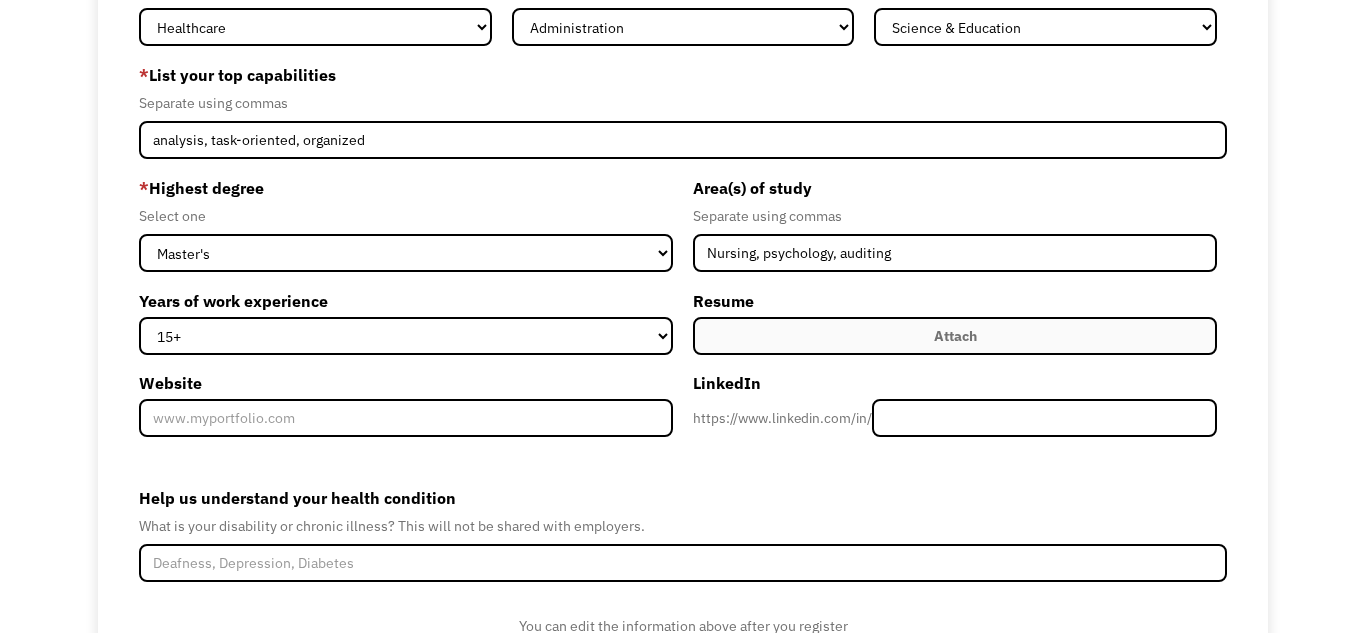 click on "Attach" at bounding box center [955, 336] 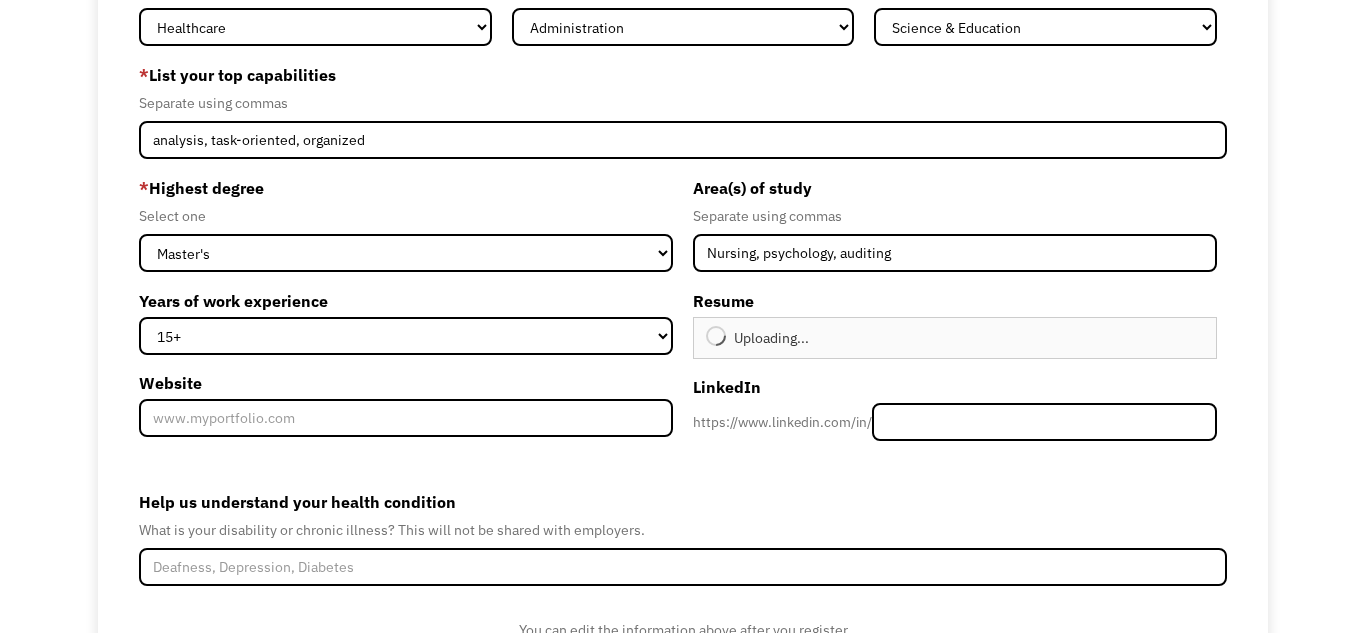 type on "Continue" 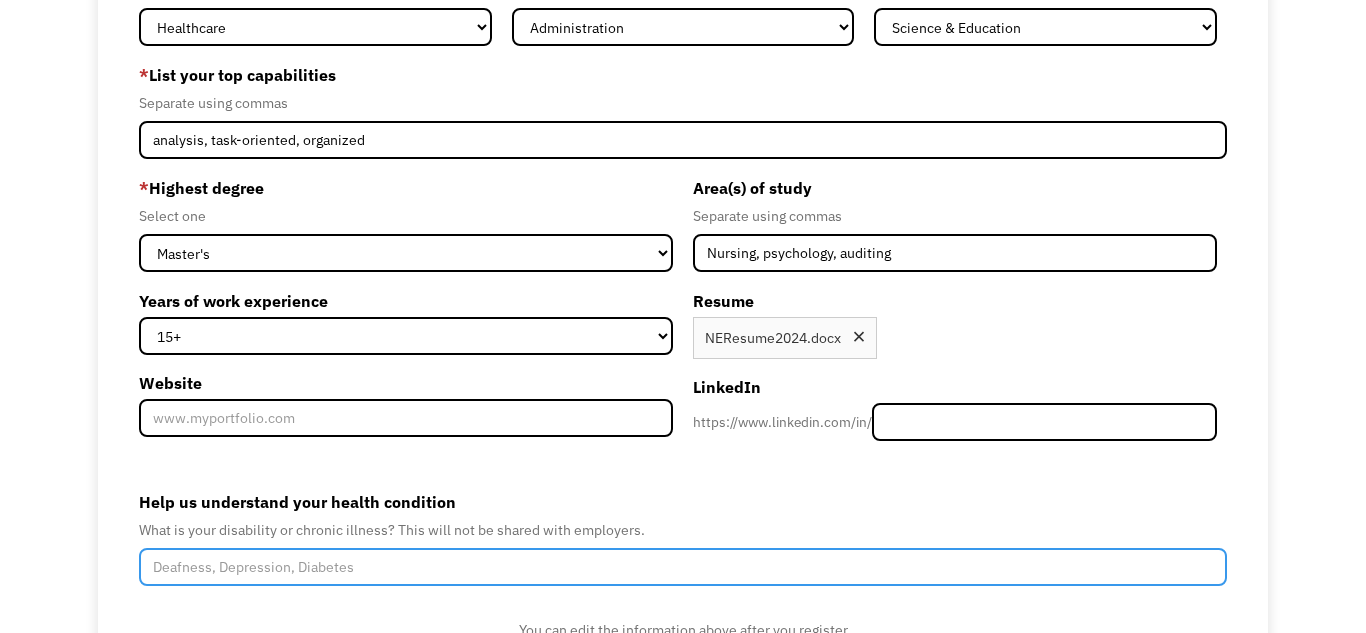 click on "Help us understand your health condition" at bounding box center [683, 567] 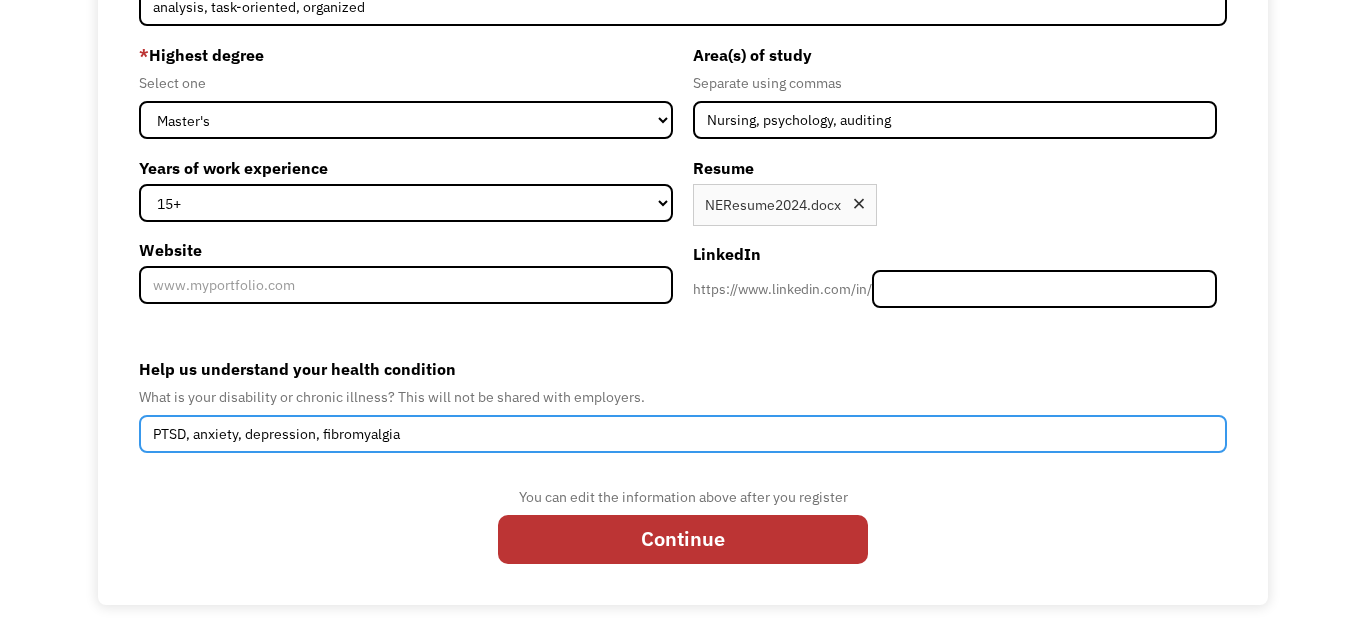 scroll, scrollTop: 346, scrollLeft: 0, axis: vertical 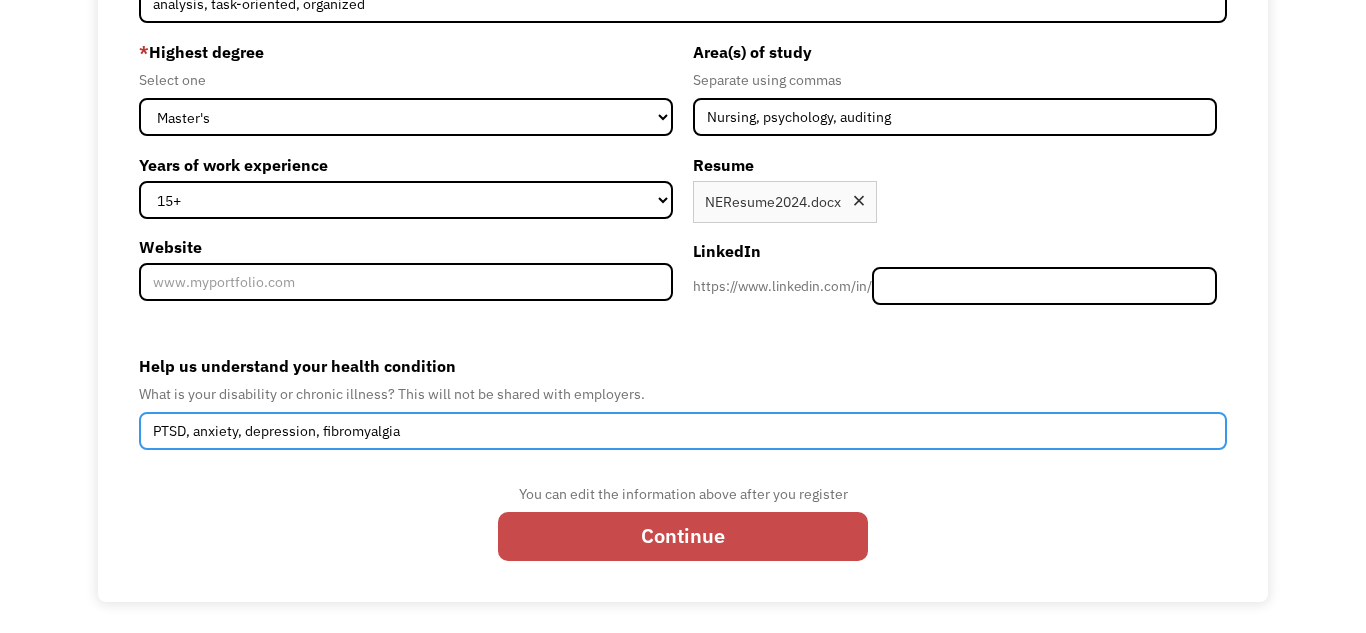 type on "PTSD, anxiety, depression, fibromyalgia" 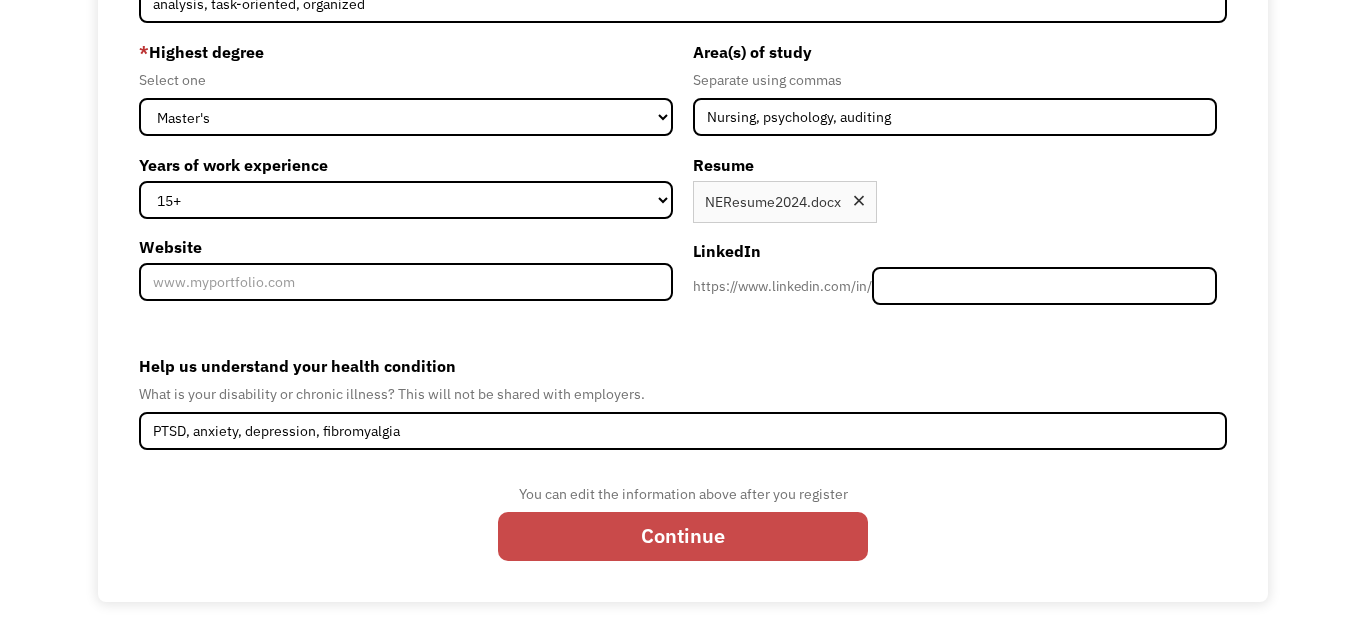 click on "Continue" at bounding box center [683, 536] 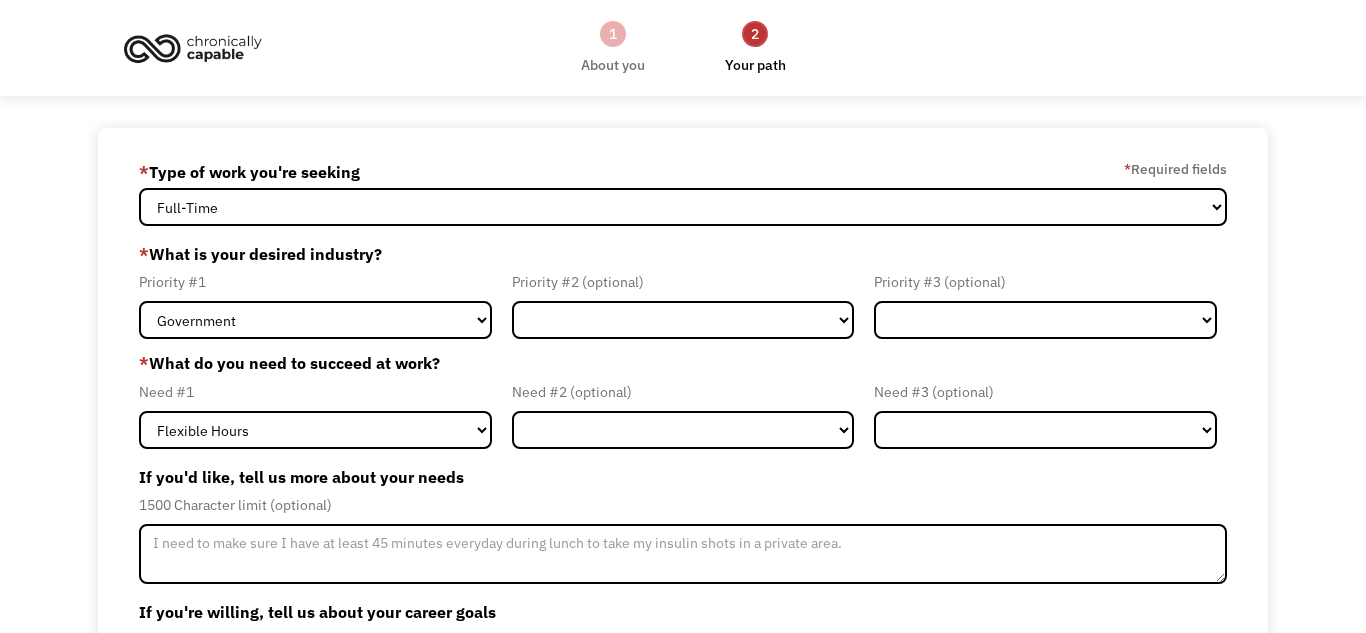 scroll, scrollTop: 0, scrollLeft: 0, axis: both 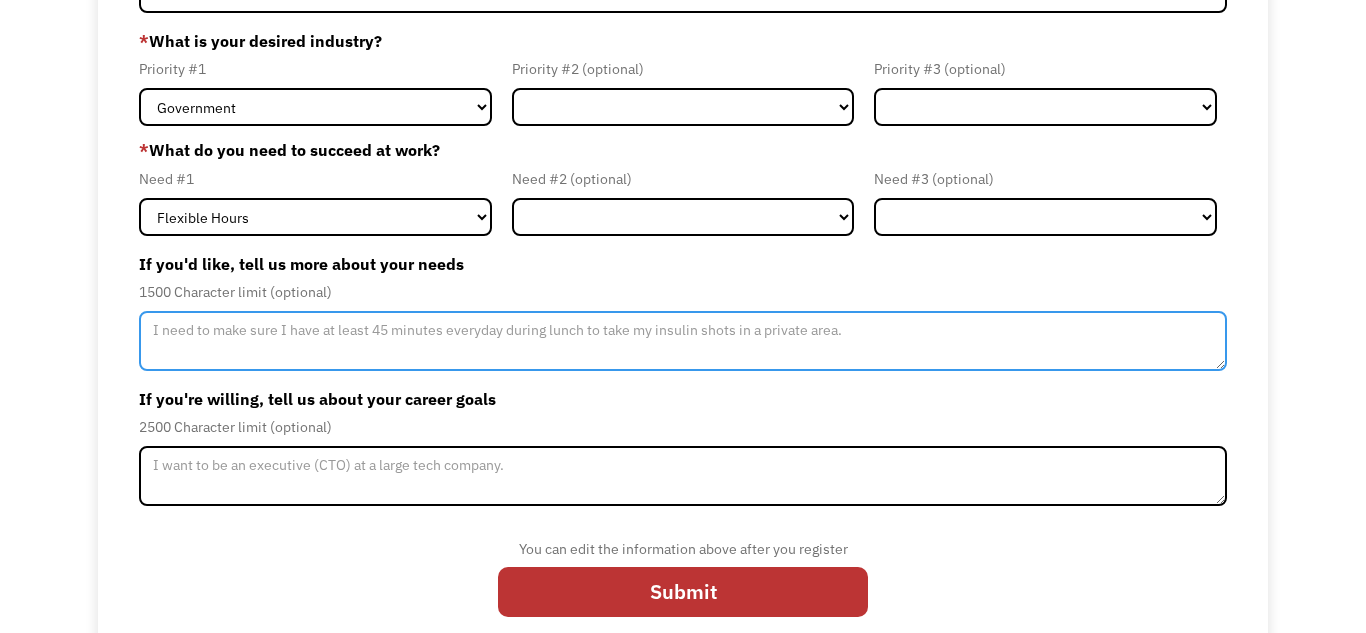 click at bounding box center [683, 341] 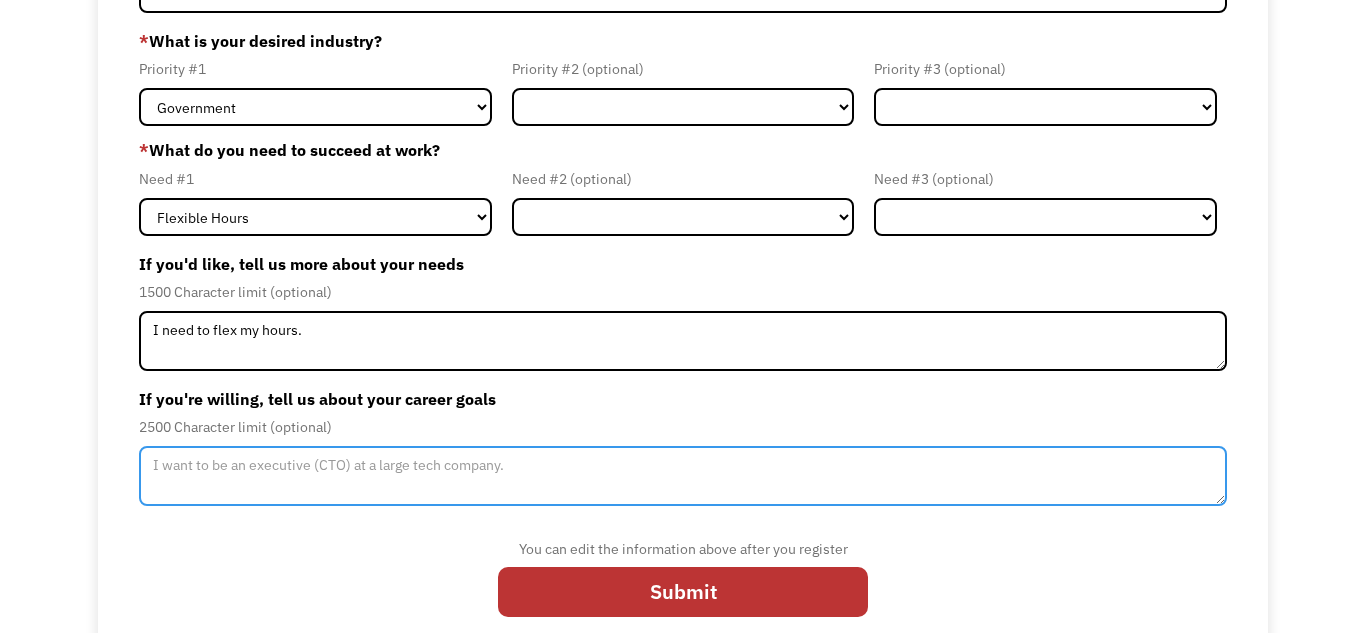 click at bounding box center (683, 476) 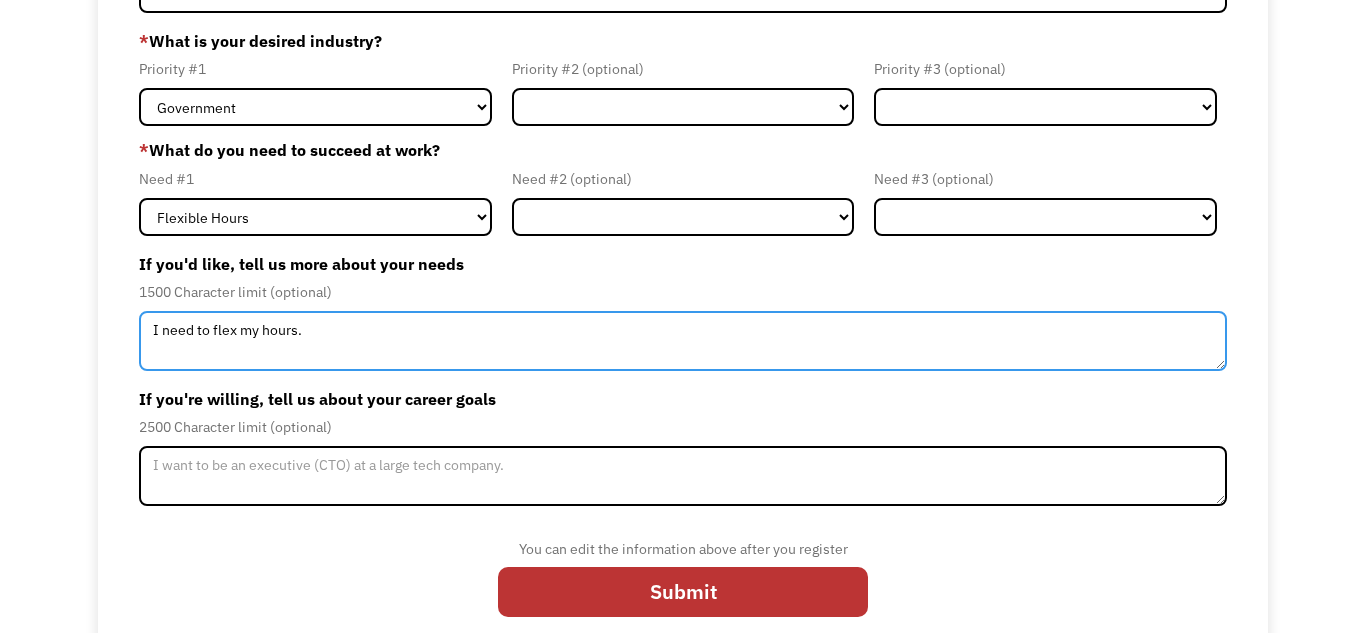 click on "I need to flex my hours." at bounding box center [683, 341] 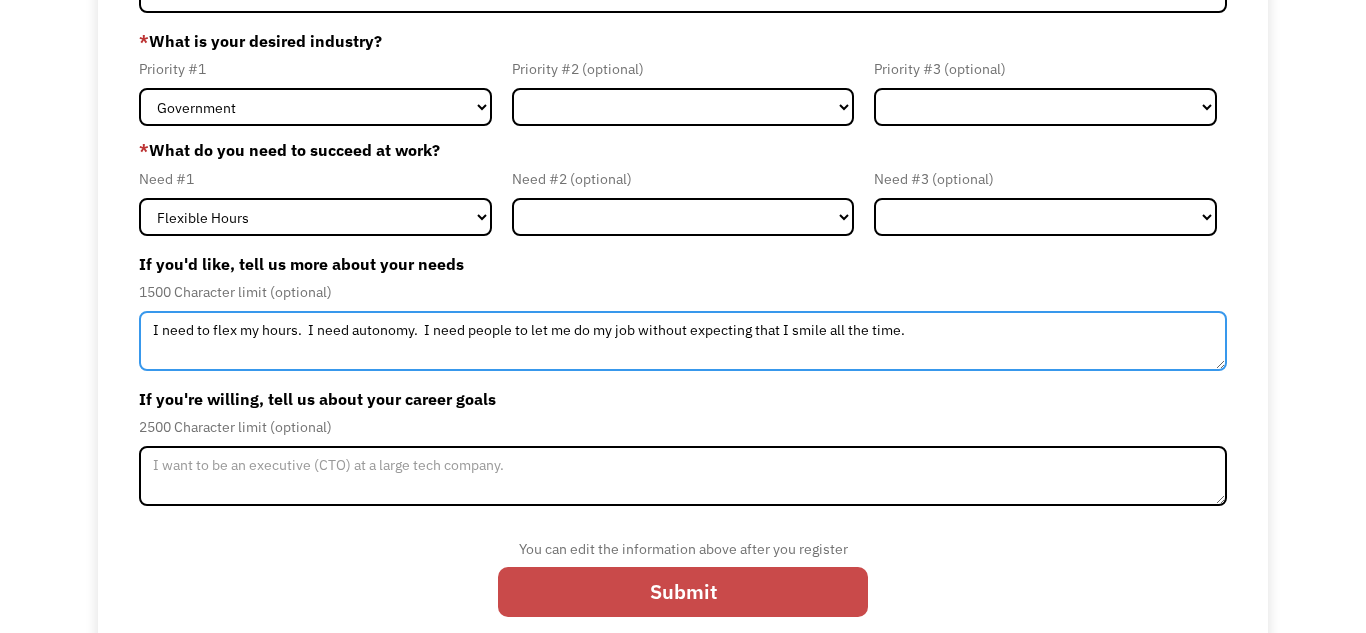 type on "I need to flex my hours.  I need autonomy.  I need people to let me do my job without expecting that I smile all the time." 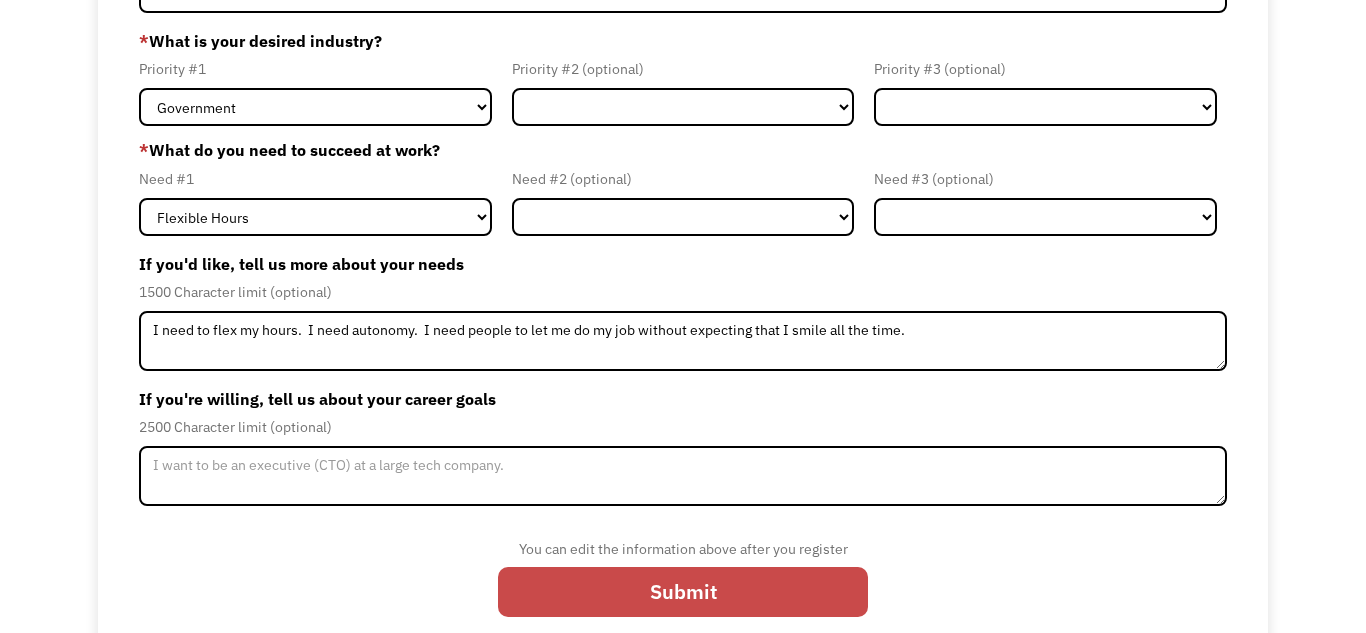 click on "Submit" at bounding box center [683, 591] 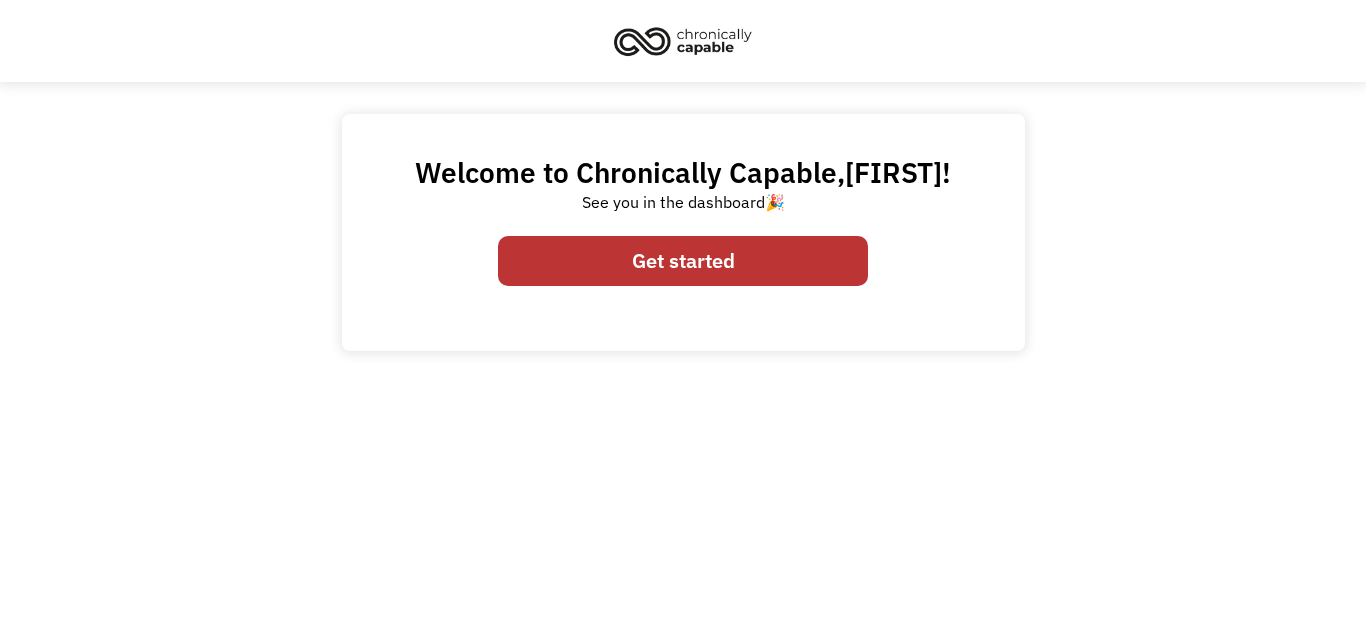 scroll, scrollTop: 0, scrollLeft: 0, axis: both 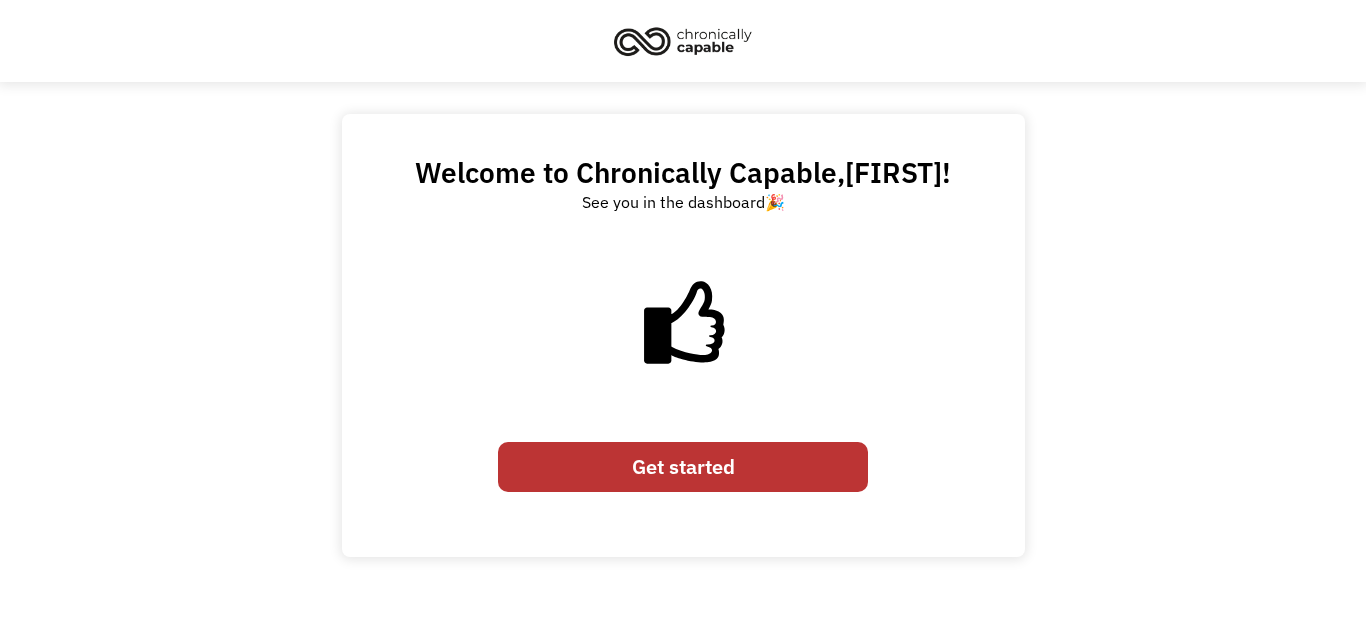 click on "Get started" at bounding box center [683, 466] 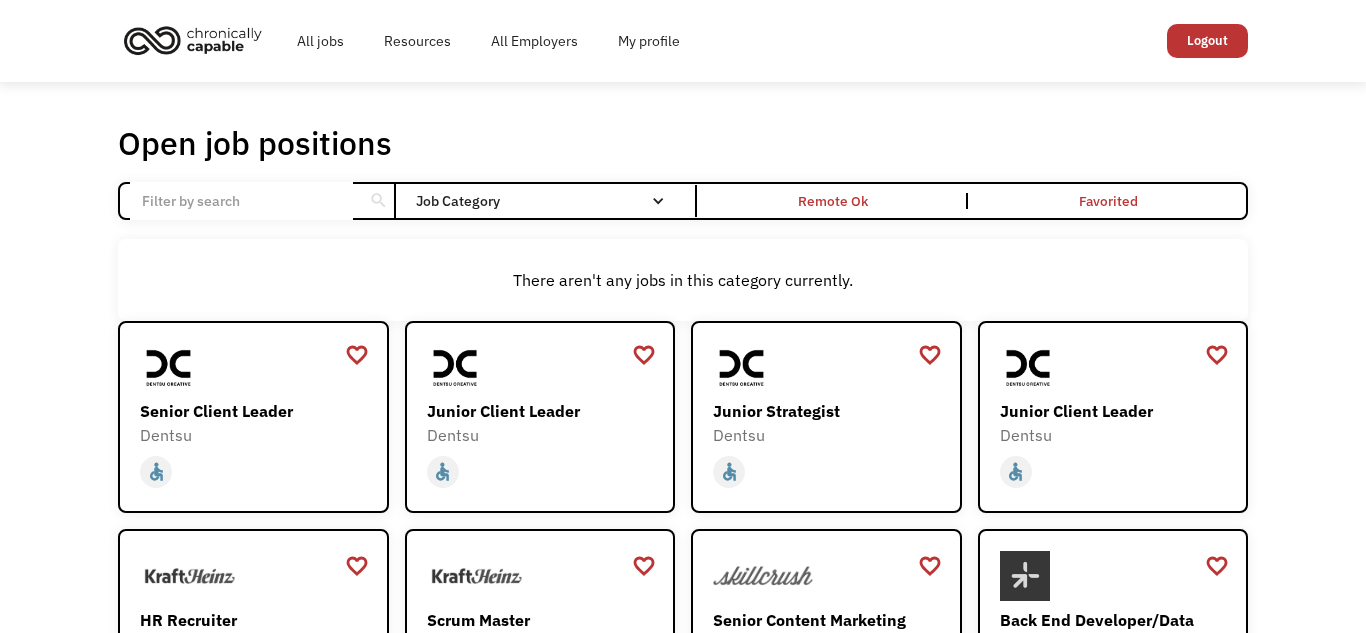 scroll, scrollTop: 0, scrollLeft: 0, axis: both 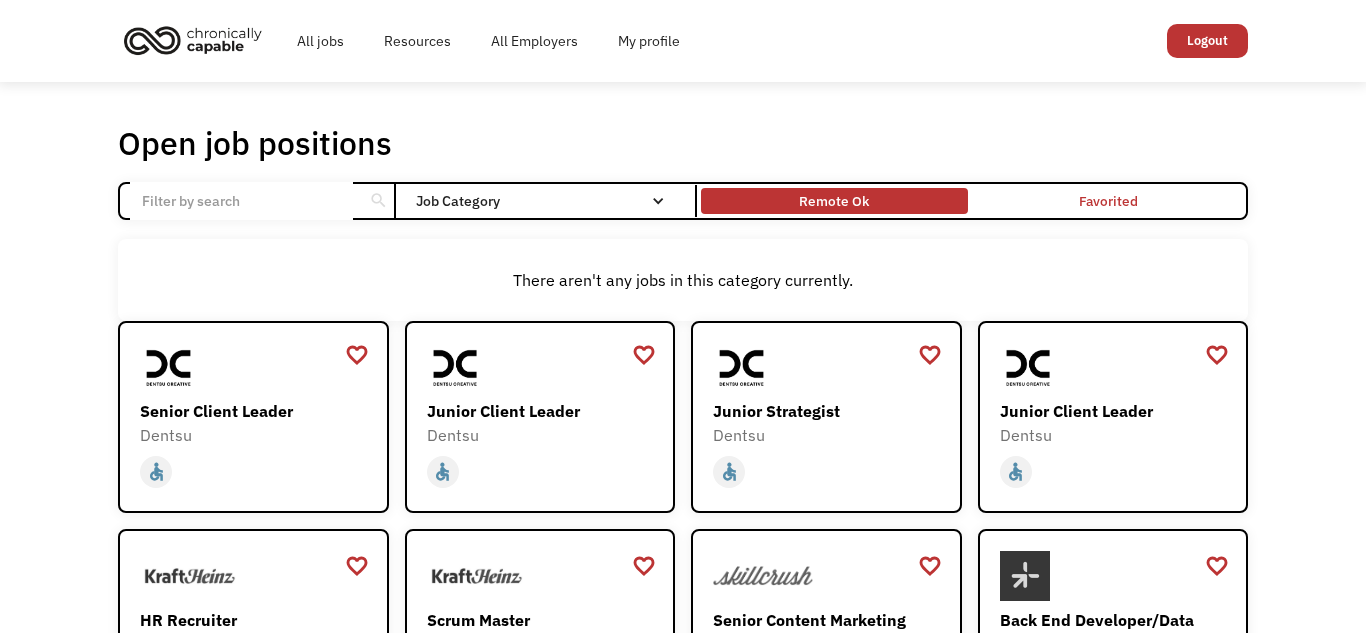 click on "Remote Ok" at bounding box center (834, 201) 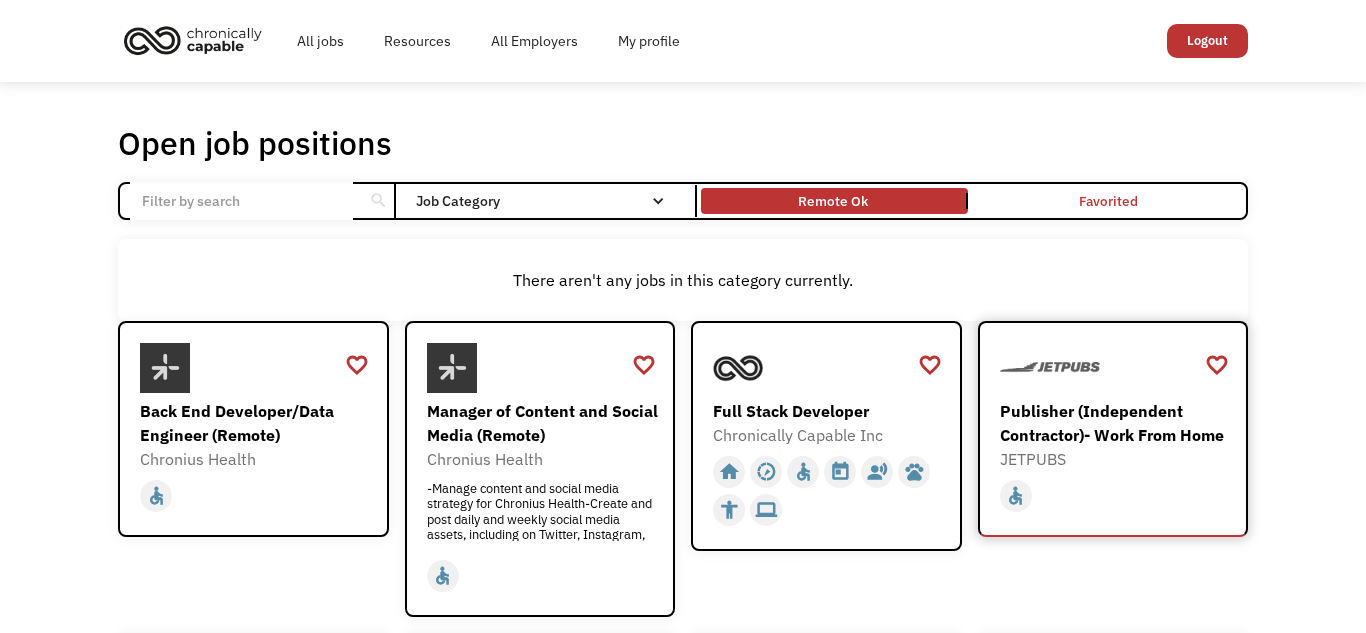 click on "Publisher (Independent Contractor)- Work From Home" at bounding box center (1116, 423) 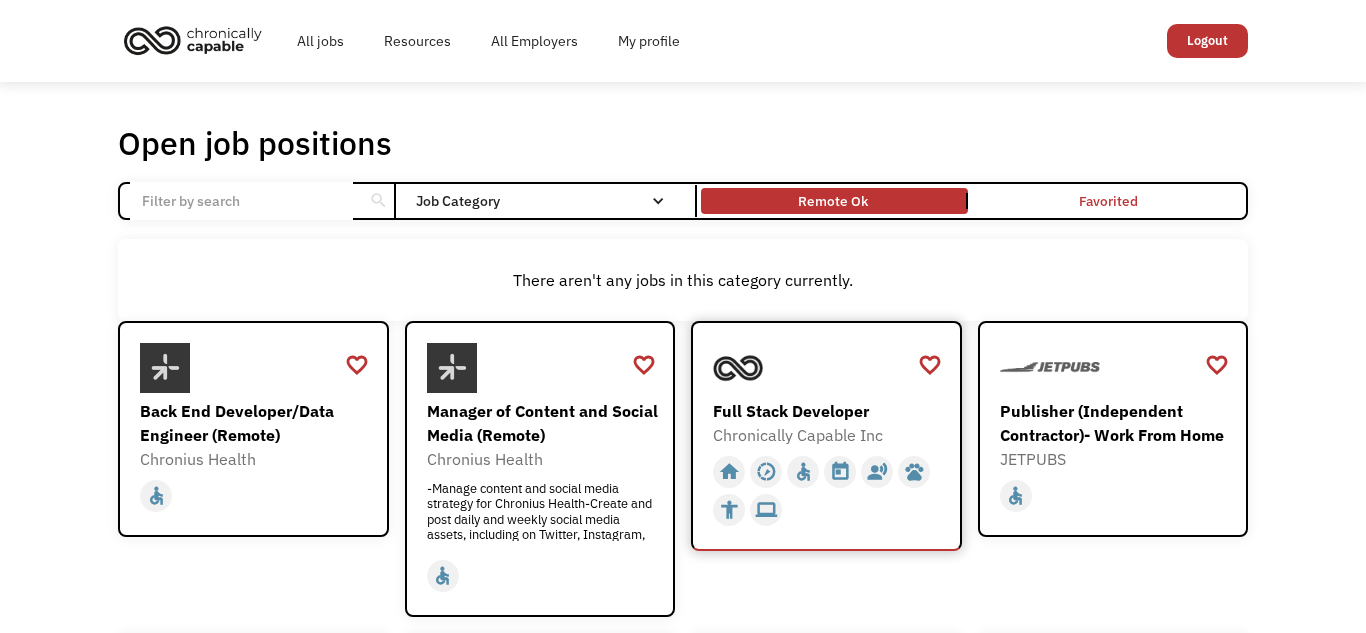 click on "Full Stack Developer" at bounding box center [829, 411] 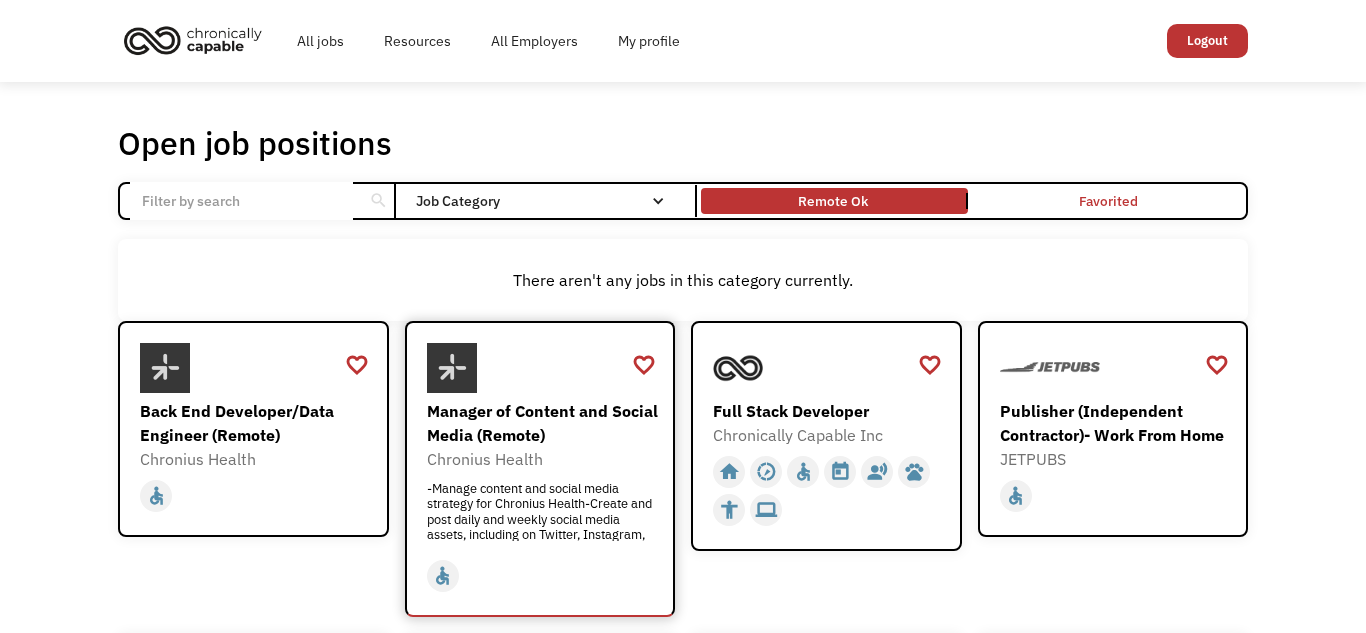 click on "Manager of Content and Social Media (Remote)" at bounding box center (543, 423) 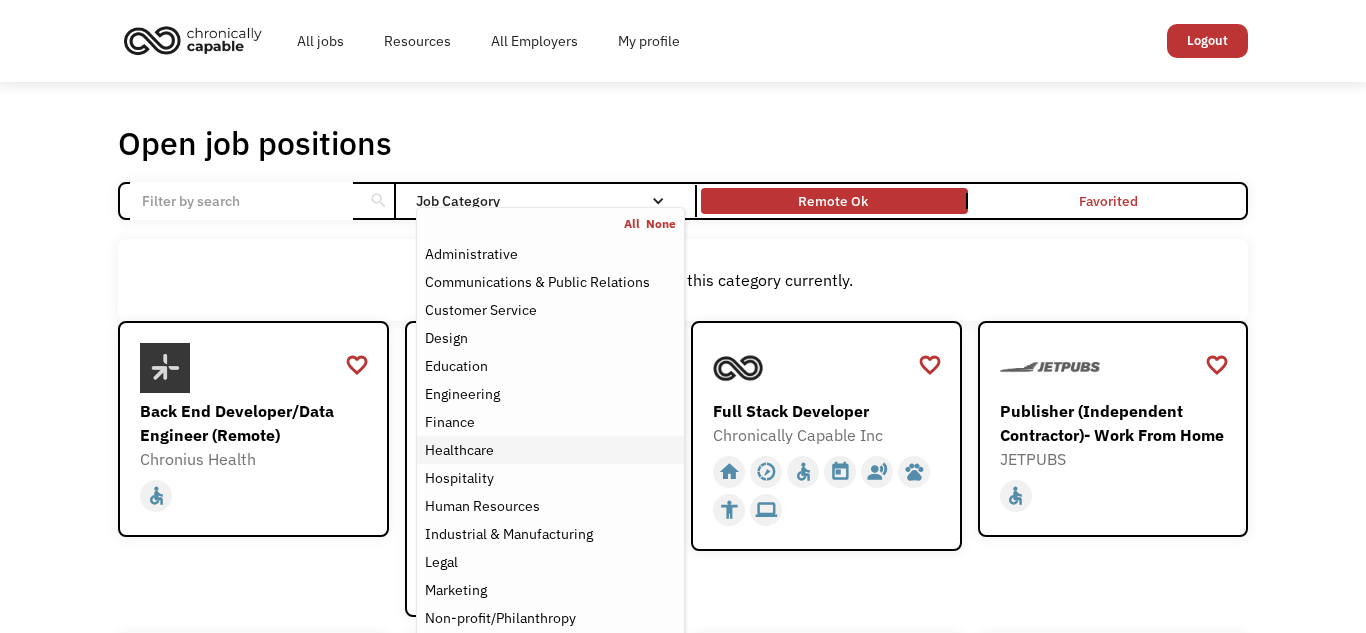 click on "Healthcare" at bounding box center (459, 450) 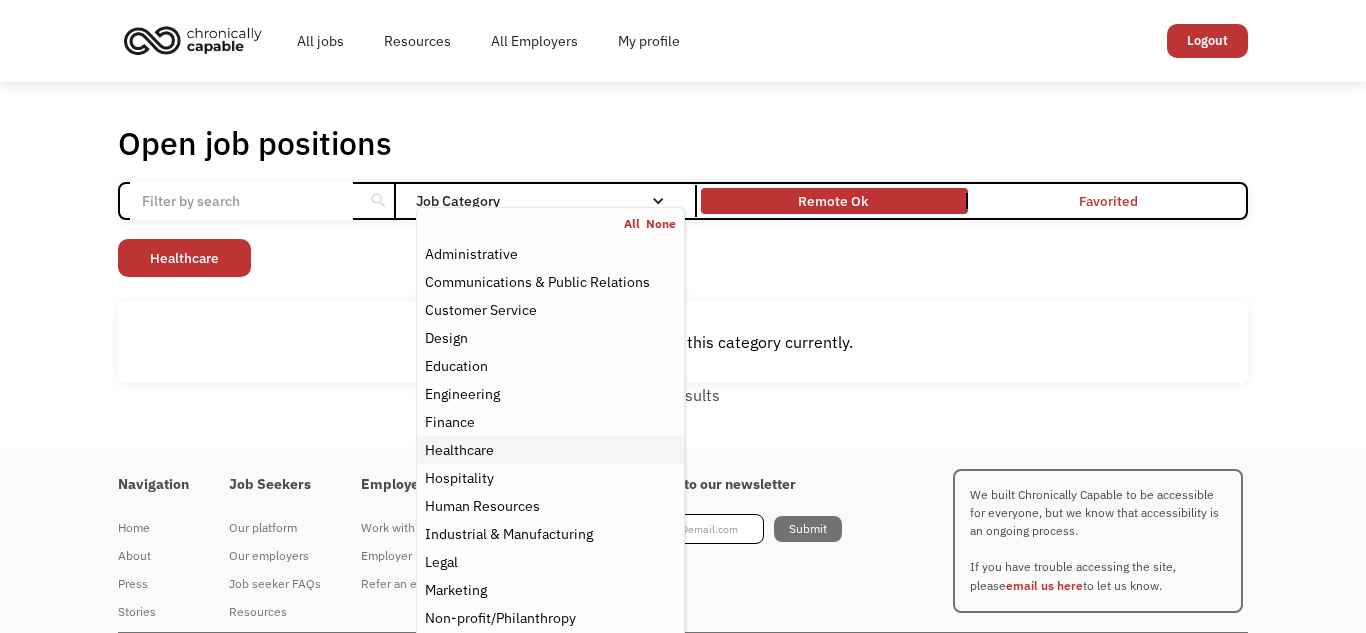 click on "Healthcare" at bounding box center (459, 450) 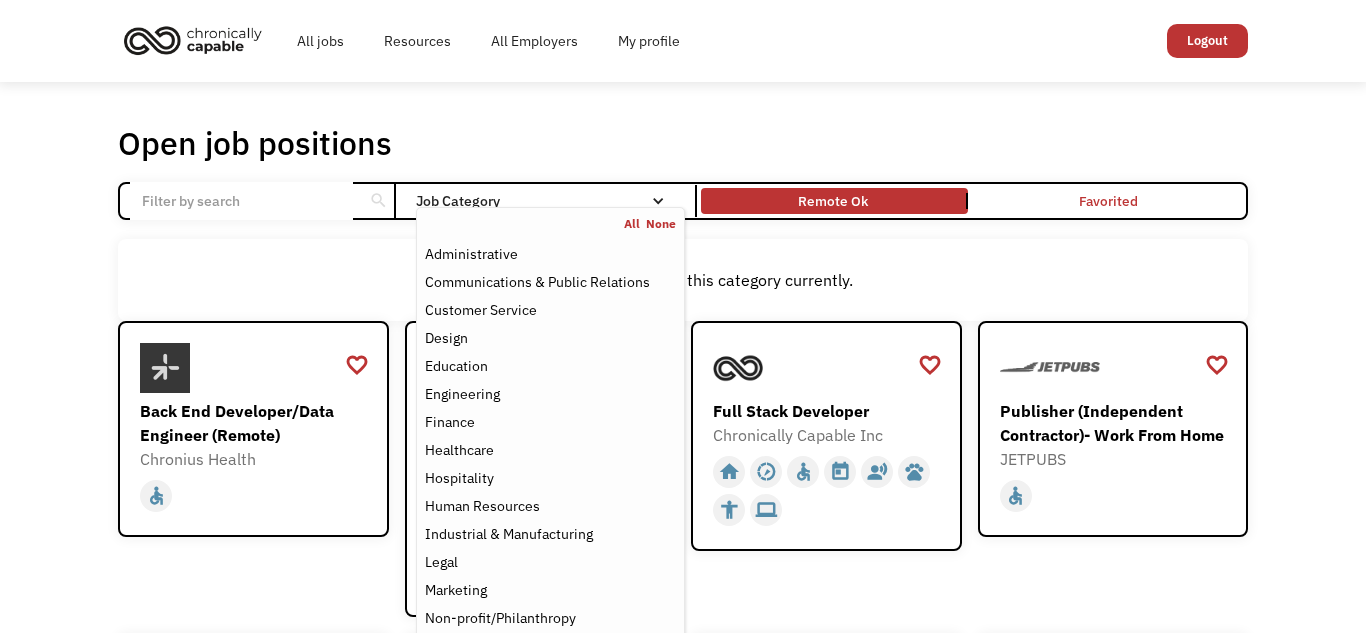 click on "Open job positions You have  X  liked items Search search Filter by category Administration Communications & Public Relations Customer Service Design Education Engineering Finance Healthcare Hospitality Human Resources Industrial & Manufacturing Legal Marketing Operations Sales Science Technology Transportation Other Job Category All None Administrative Communications & Public Relations Customer Service Design Education Engineering Finance Healthcare Hospitality Human Resources Industrial & Manufacturing Legal Marketing Non-profit/Philanthropy Operations Other Sales Science Technology Transportation Filter by type Full-time Part-time Remote Ok Favorited Favorited Thank you! Your submission has been received! Oops! Something went wrong while submitting the form. Non-profit/Philanthropy Other Transportation Technology Science Sales Operations Marketing Legal Industrial & Manufacturing Human Resources Hospitality Healthcare Finance Engineering Education Design Customer Service Communications & Public Relations" at bounding box center [683, 1556] 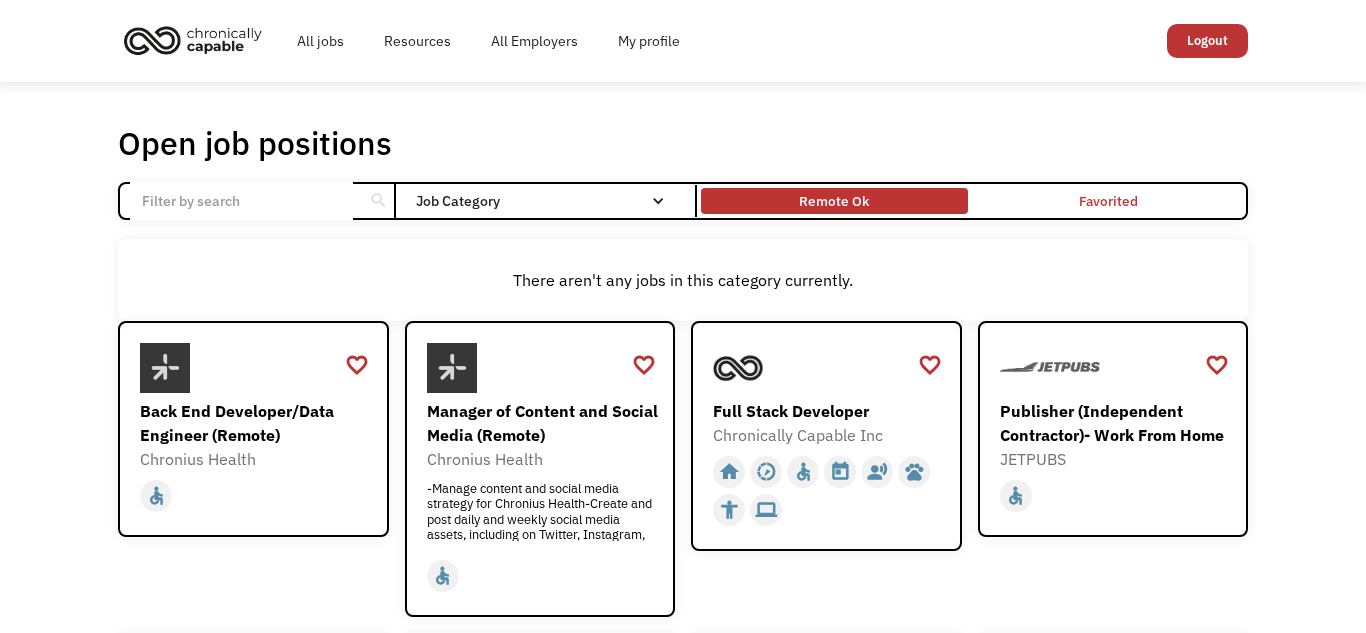 click on "Remote Ok" at bounding box center [834, 201] 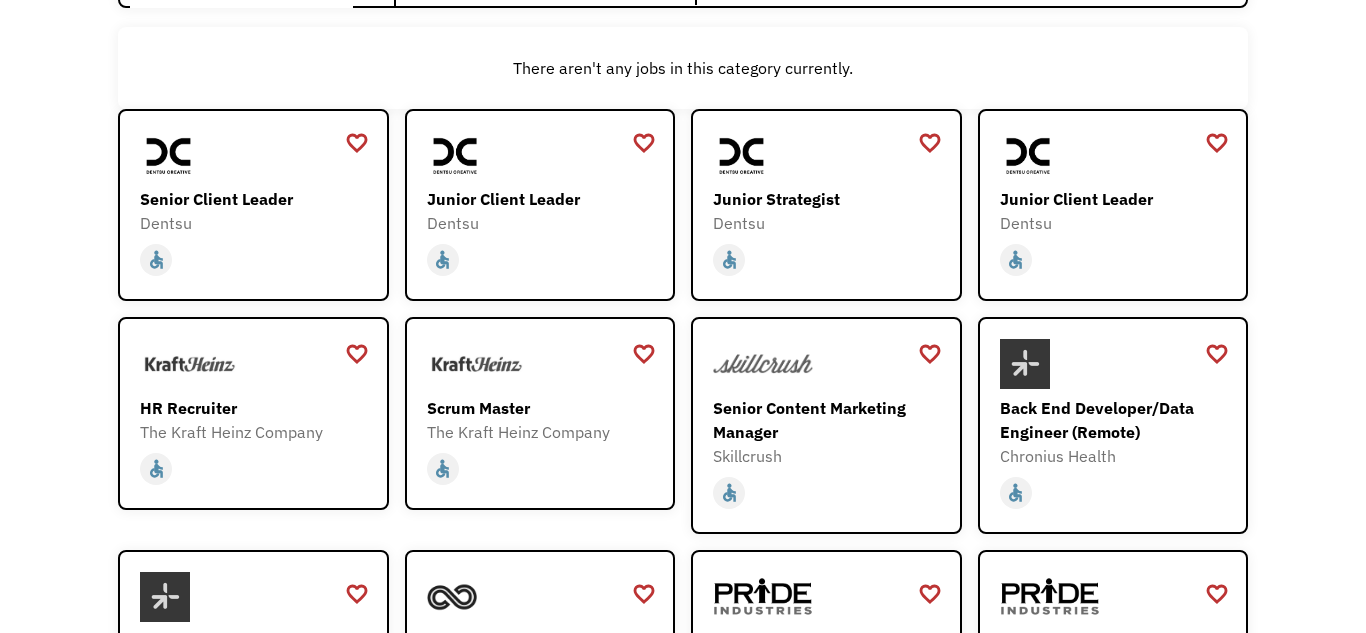 scroll, scrollTop: 241, scrollLeft: 0, axis: vertical 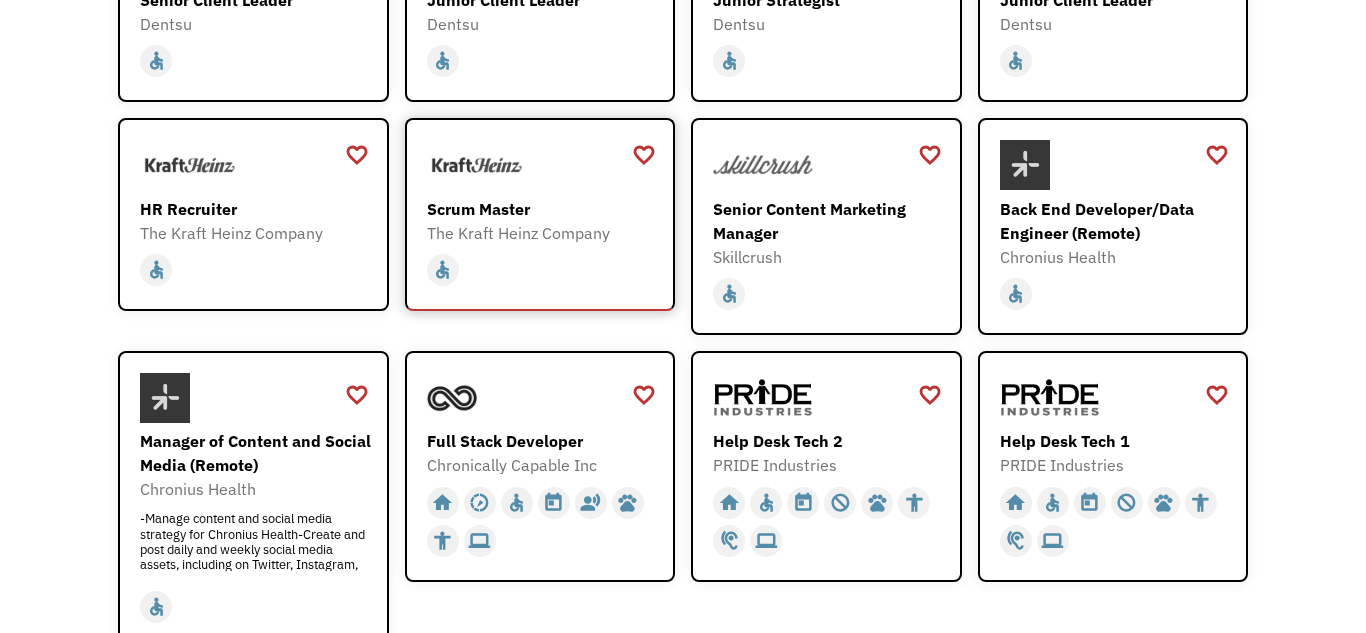 click on "Scrum Master" at bounding box center [543, 209] 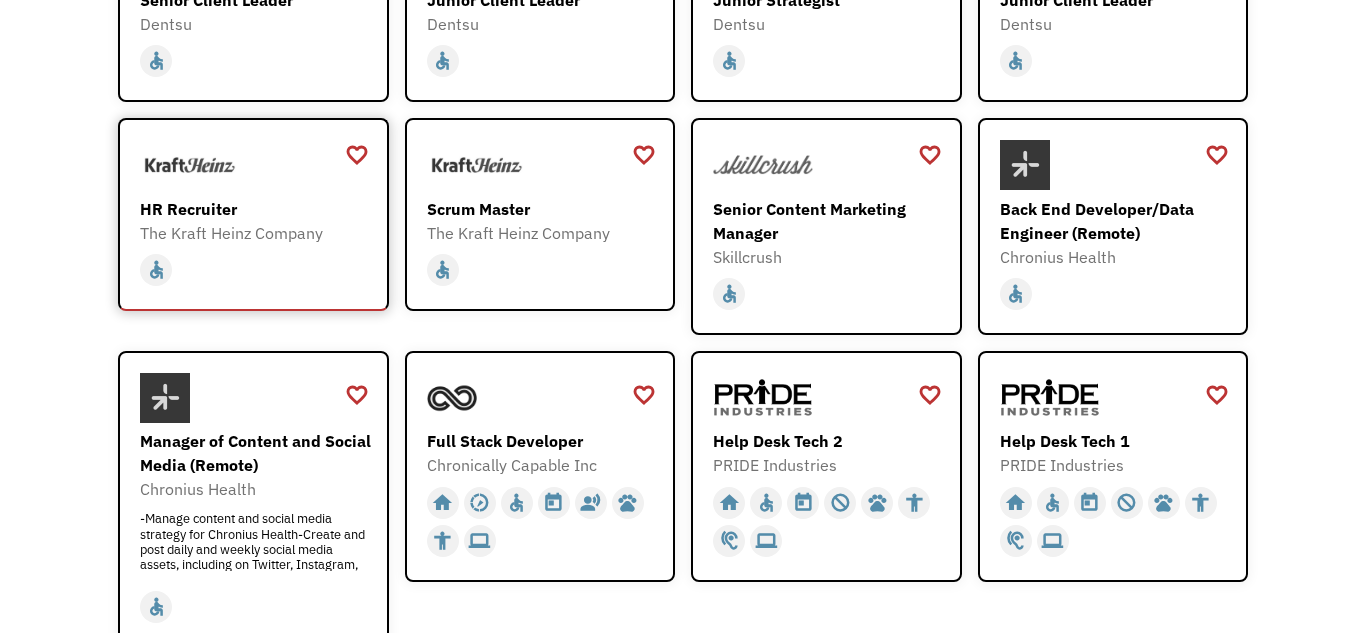 click on "HR Recruiter" at bounding box center (256, 209) 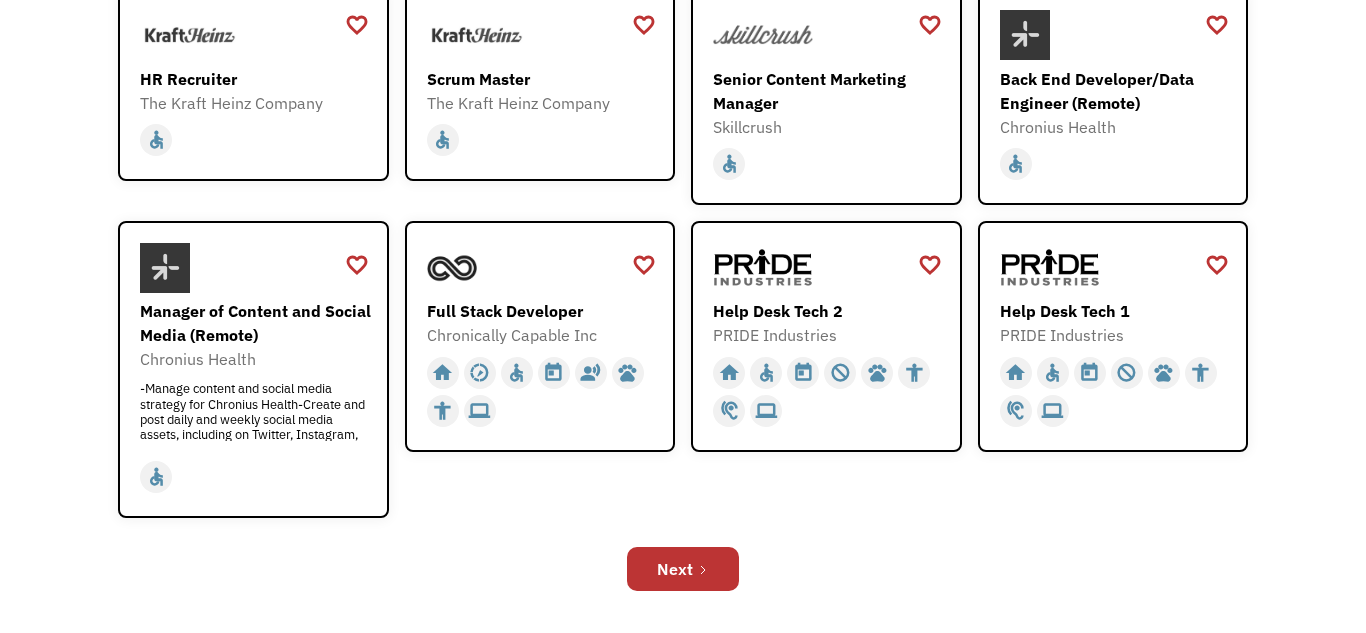 scroll, scrollTop: 532, scrollLeft: 0, axis: vertical 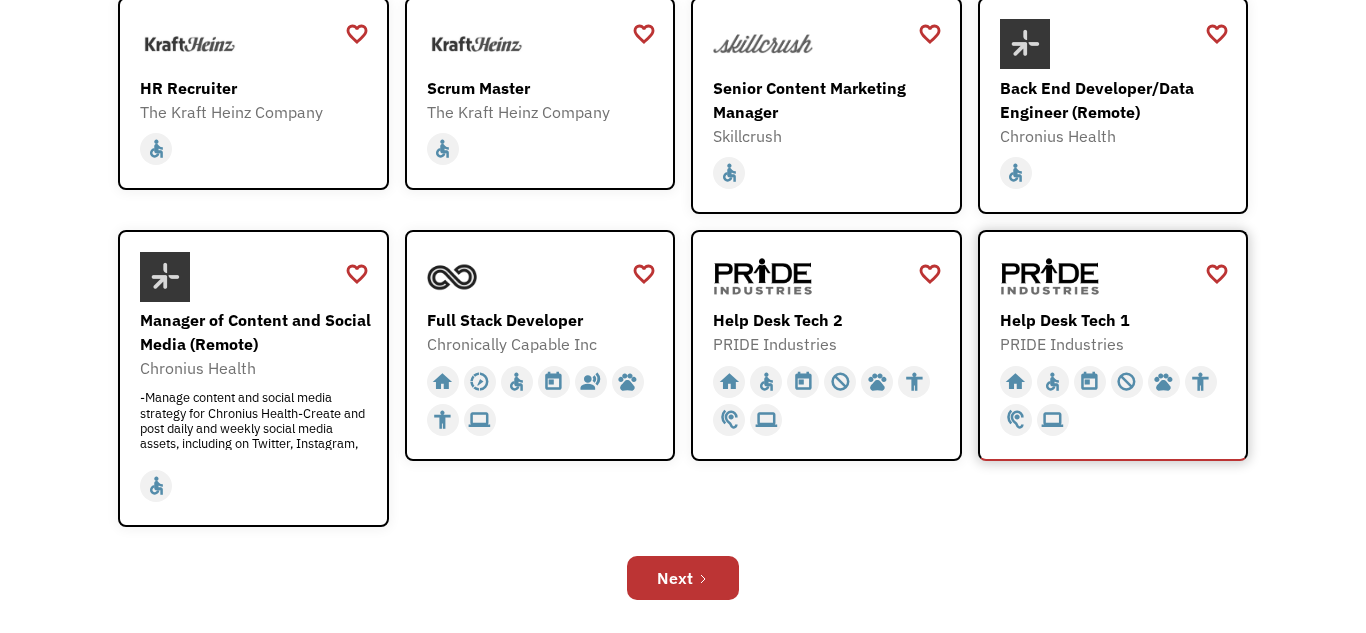 click on "Help Desk Tech 1" at bounding box center (1116, 320) 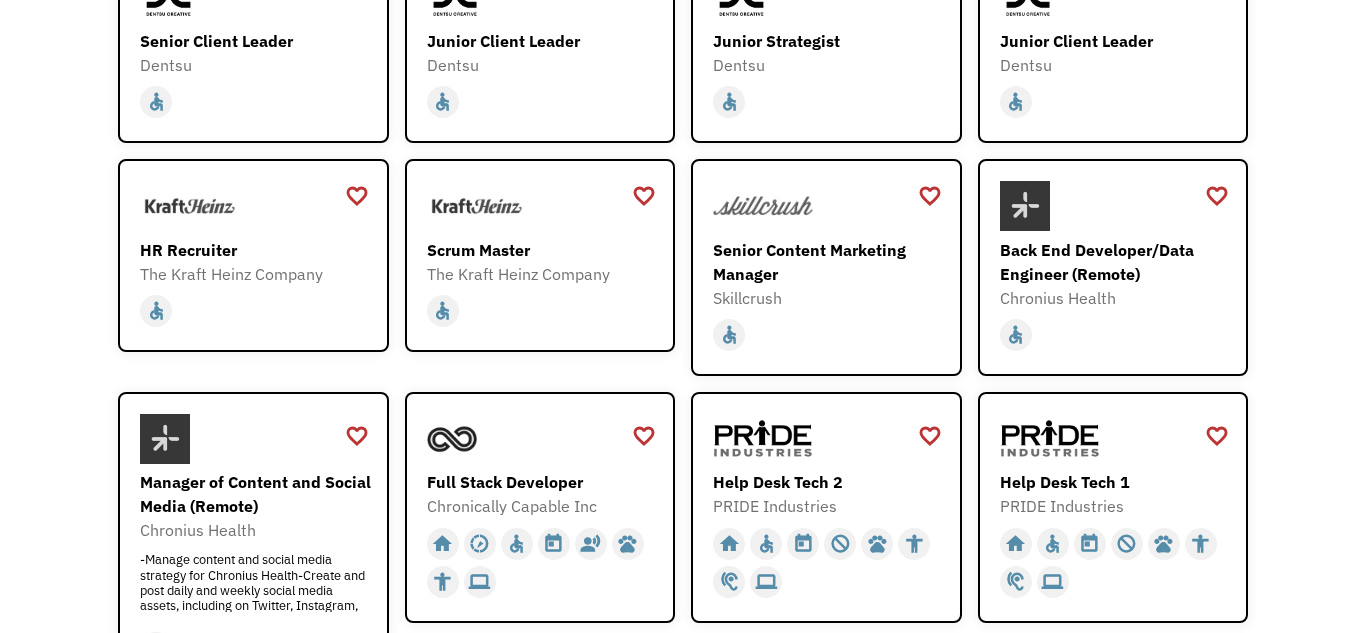 scroll, scrollTop: 347, scrollLeft: 0, axis: vertical 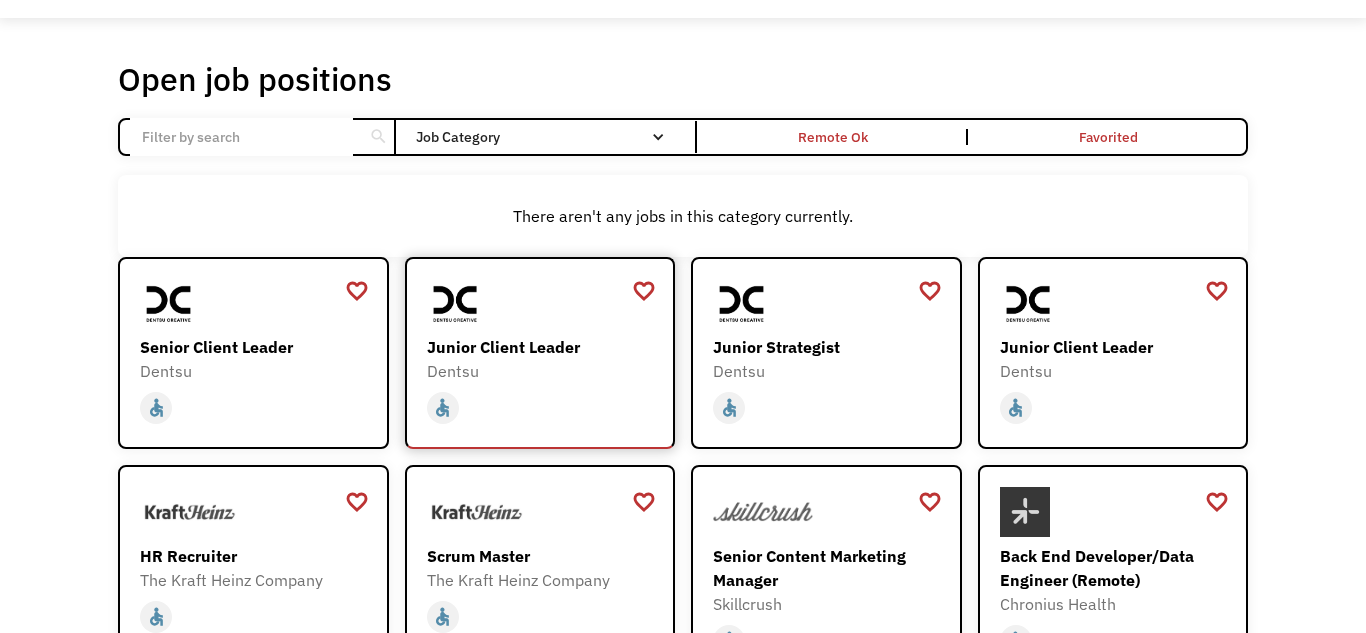click on "Junior Client Leader" at bounding box center (543, 347) 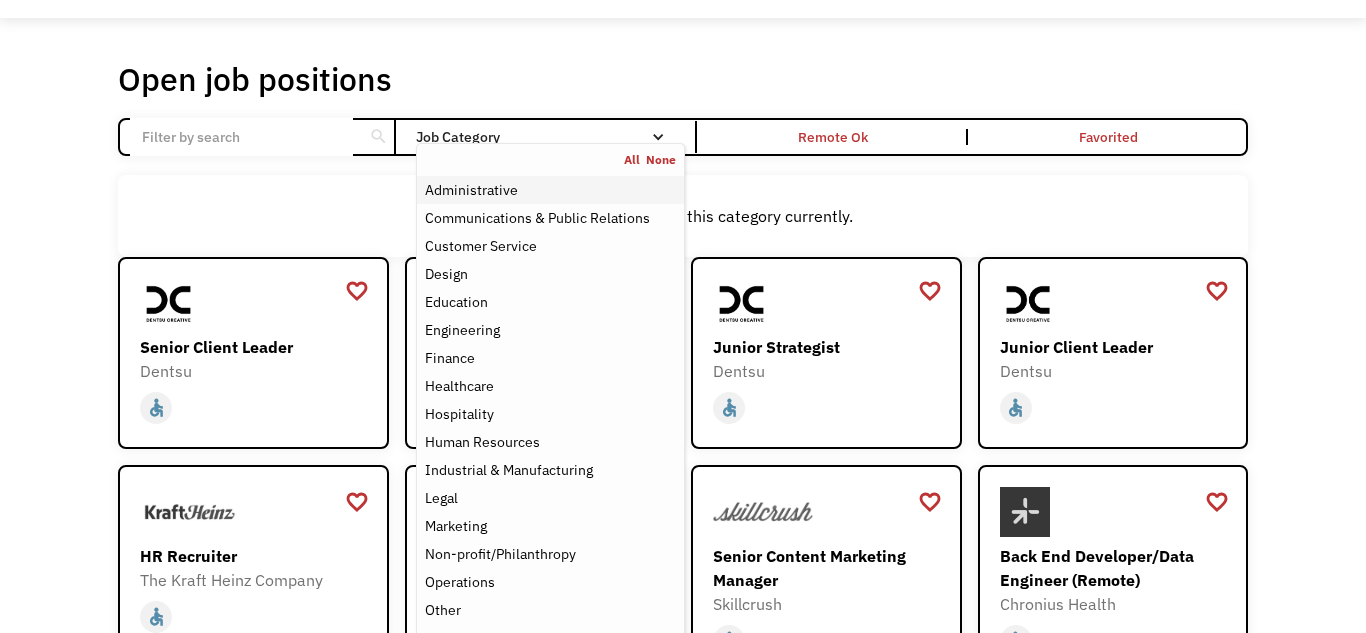 click on "Administrative" at bounding box center (471, 190) 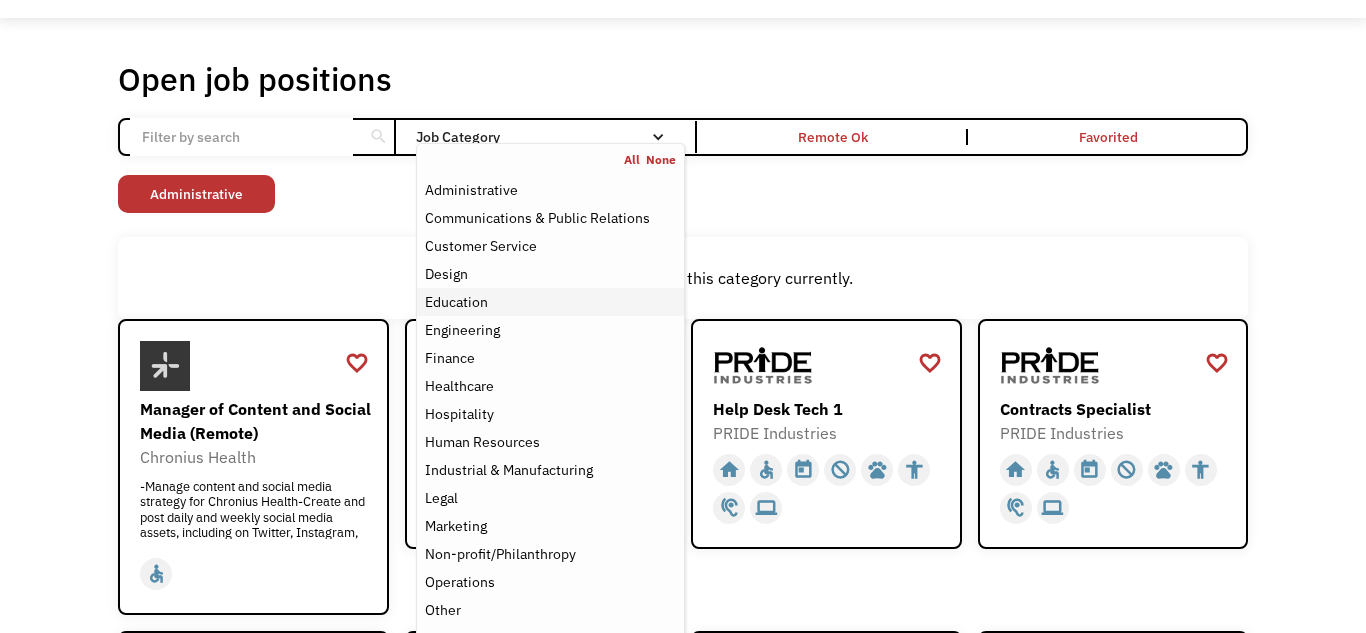 click on "Education" at bounding box center (456, 302) 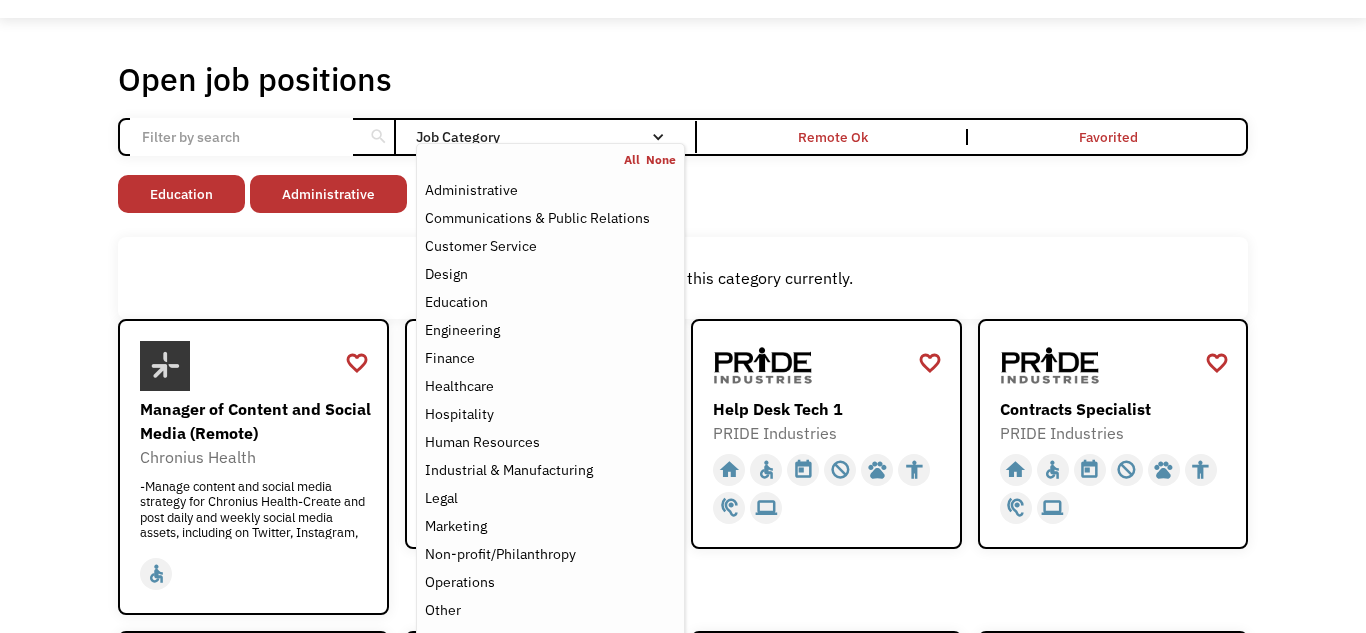 click on "Open job positions You have  X  liked items Search search Filter by category Administration Communications & Public Relations Customer Service Design Education Engineering Finance Healthcare Hospitality Human Resources Industrial & Manufacturing Legal Marketing Operations Sales Science Technology Transportation Other Job Category All None Administrative Communications & Public Relations Customer Service Design Education Engineering Finance Healthcare Hospitality Human Resources Industrial & Manufacturing Legal Marketing Non-profit/Philanthropy Operations Other Sales Science Technology Transportation Filter by type Full-time Part-time Remote Ok Favorited Favorited Thank you! Your submission has been received! Oops! Something went wrong while submitting the form. Non-profit/Philanthropy Other Transportation Technology Science Sales Operations Marketing Legal Industrial & Manufacturing Human Resources Hospitality Healthcare Finance Engineering Education Design Customer Service Communications & Public Relations" at bounding box center (683, 960) 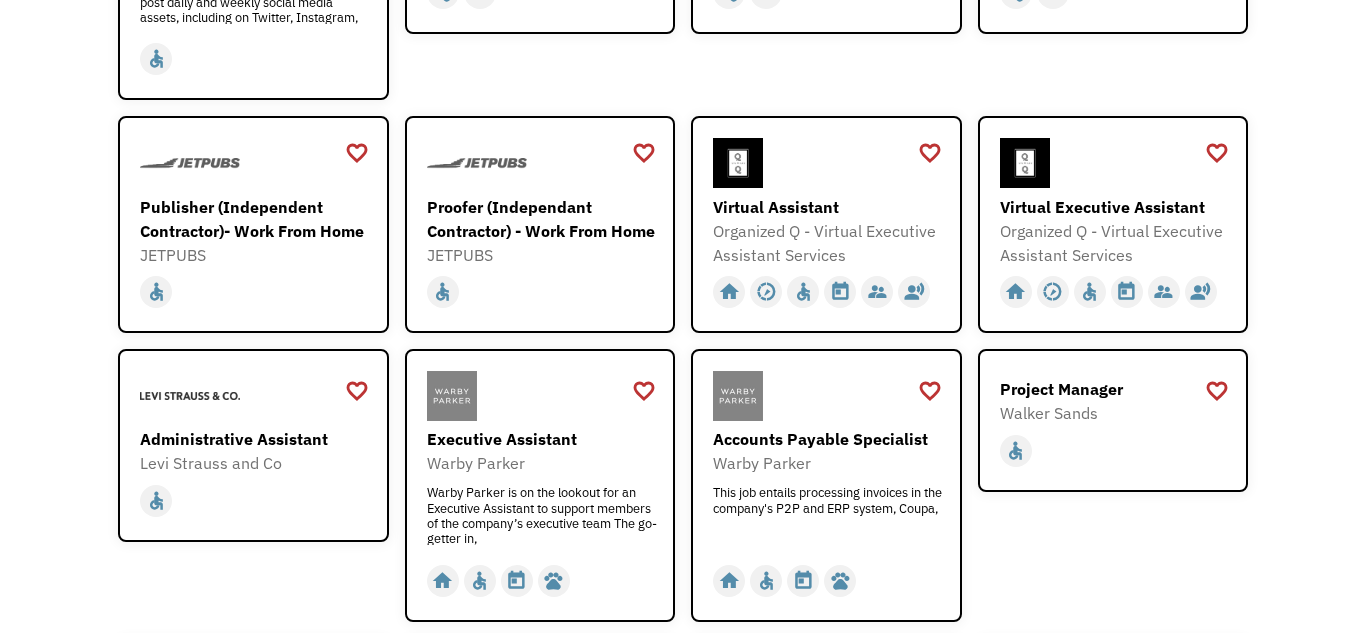 scroll, scrollTop: 599, scrollLeft: 0, axis: vertical 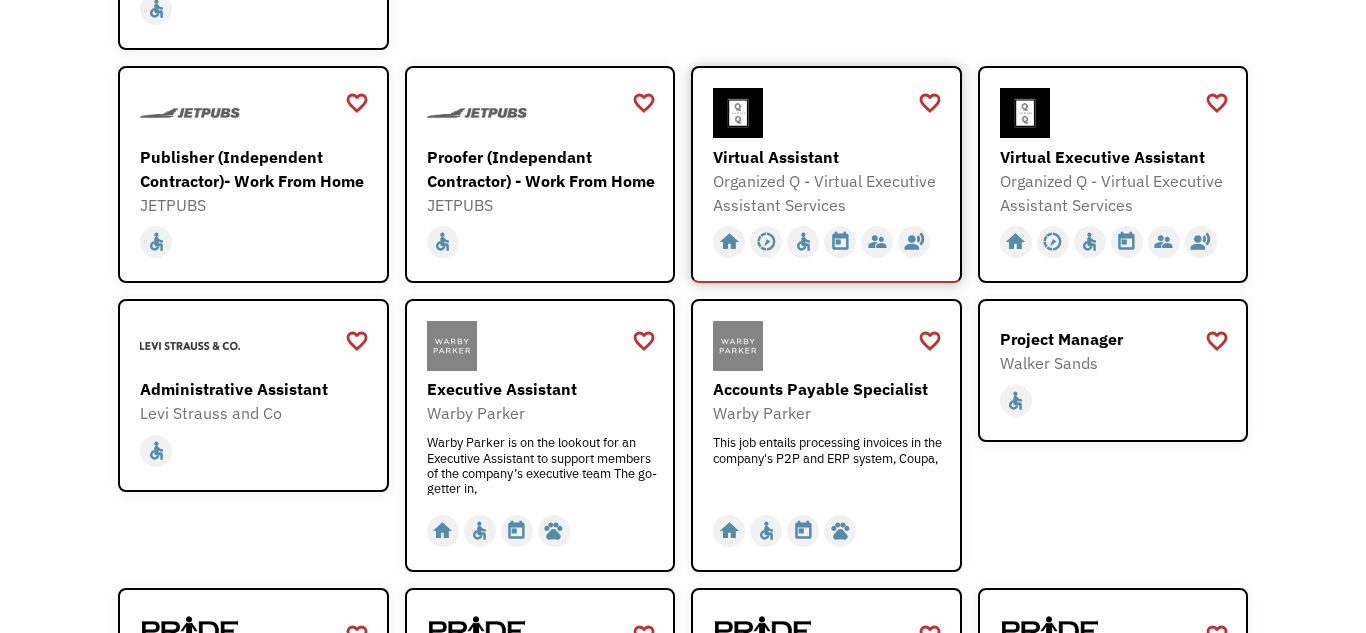 click on "Organized Q - Virtual Executive Assistant Services" at bounding box center (829, 193) 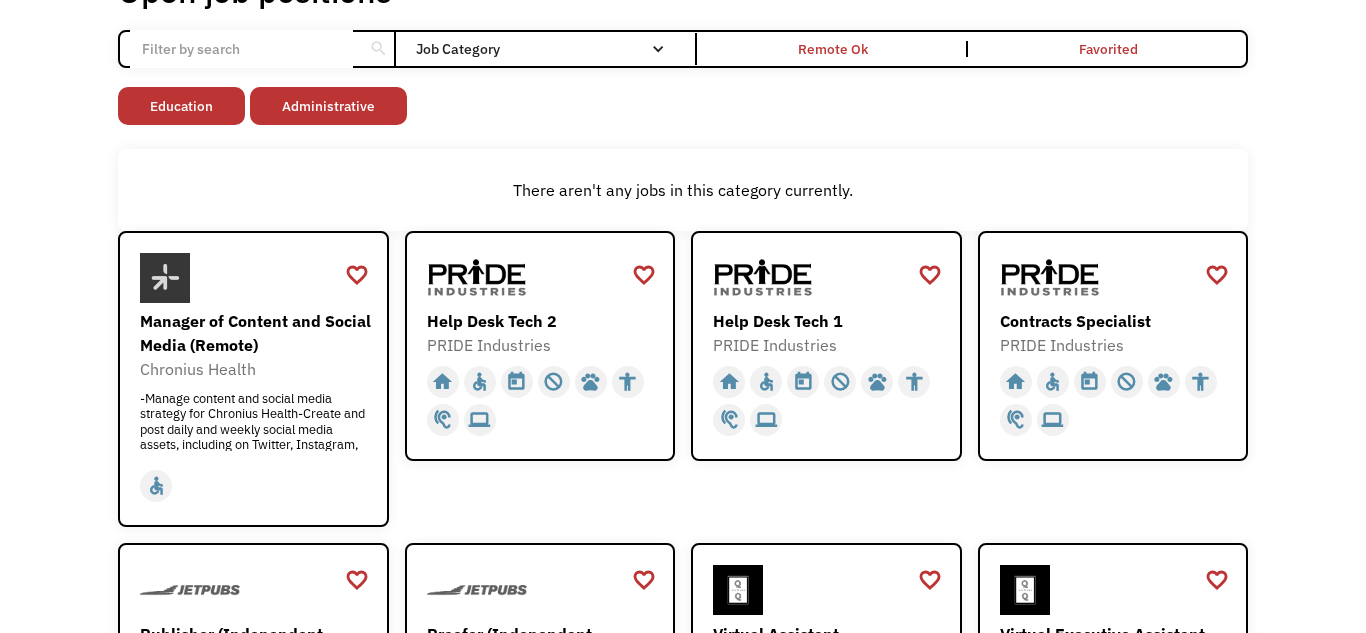 scroll, scrollTop: 135, scrollLeft: 0, axis: vertical 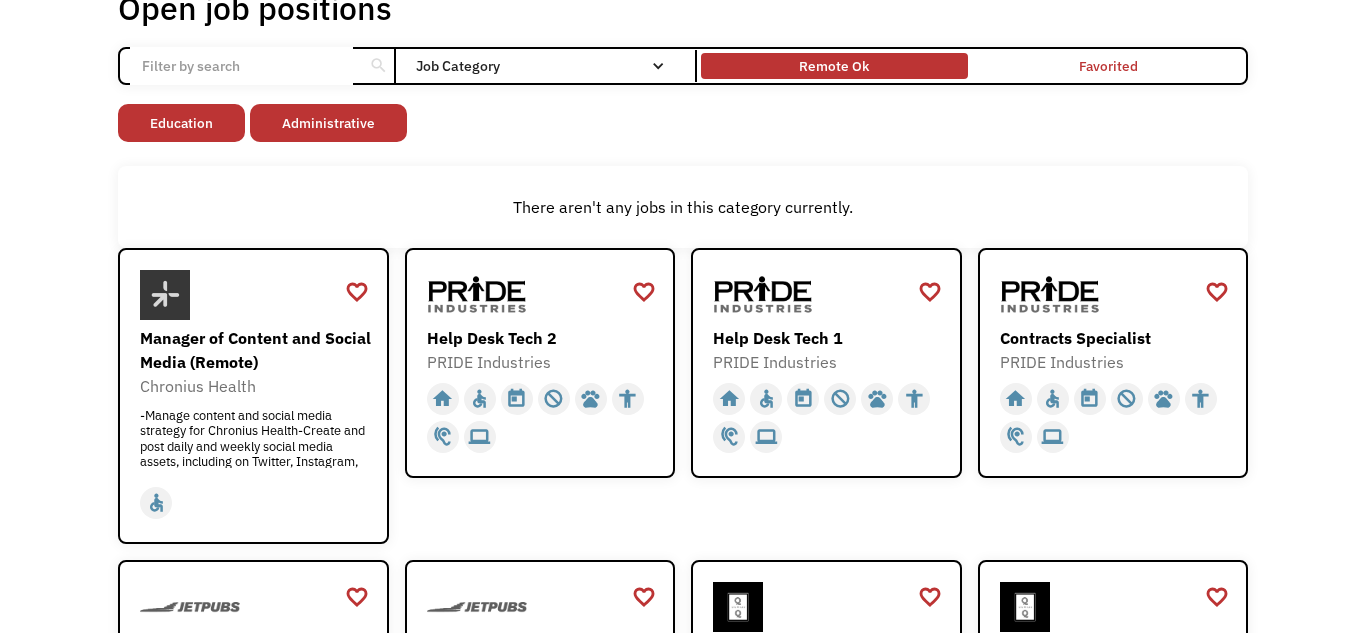 click on "Remote Ok" at bounding box center (834, 66) 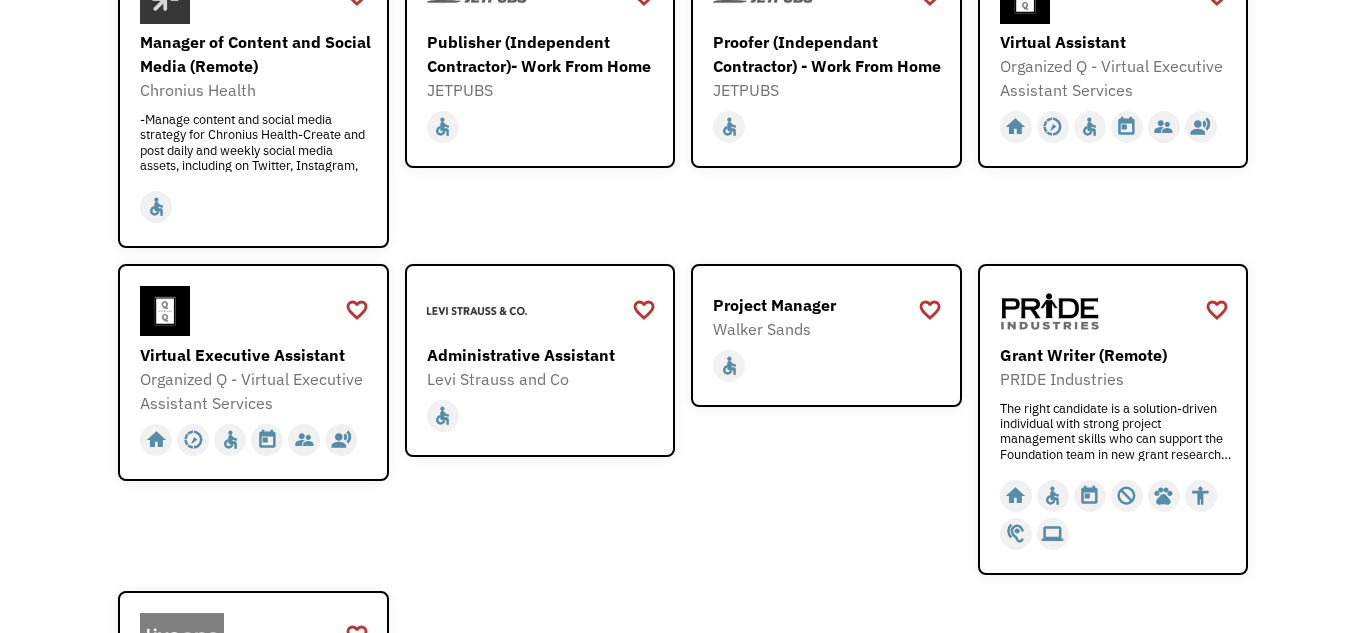scroll, scrollTop: 411, scrollLeft: 0, axis: vertical 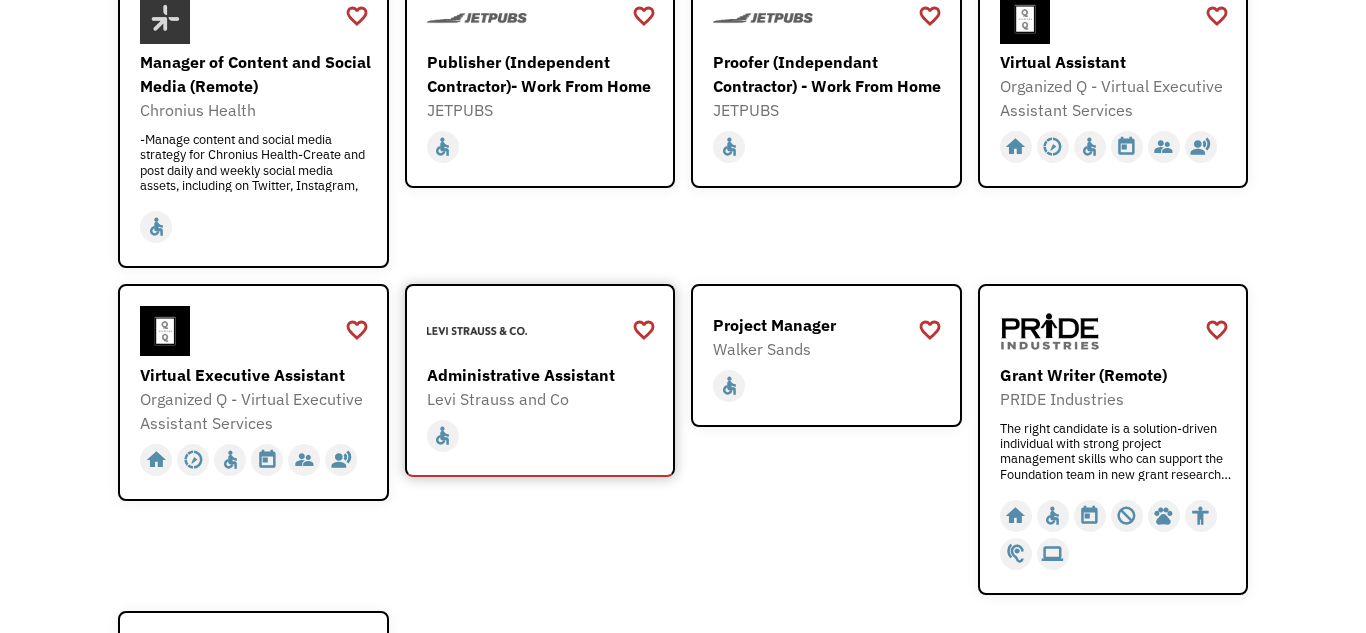 click on "Administrative Assistant" at bounding box center [543, 375] 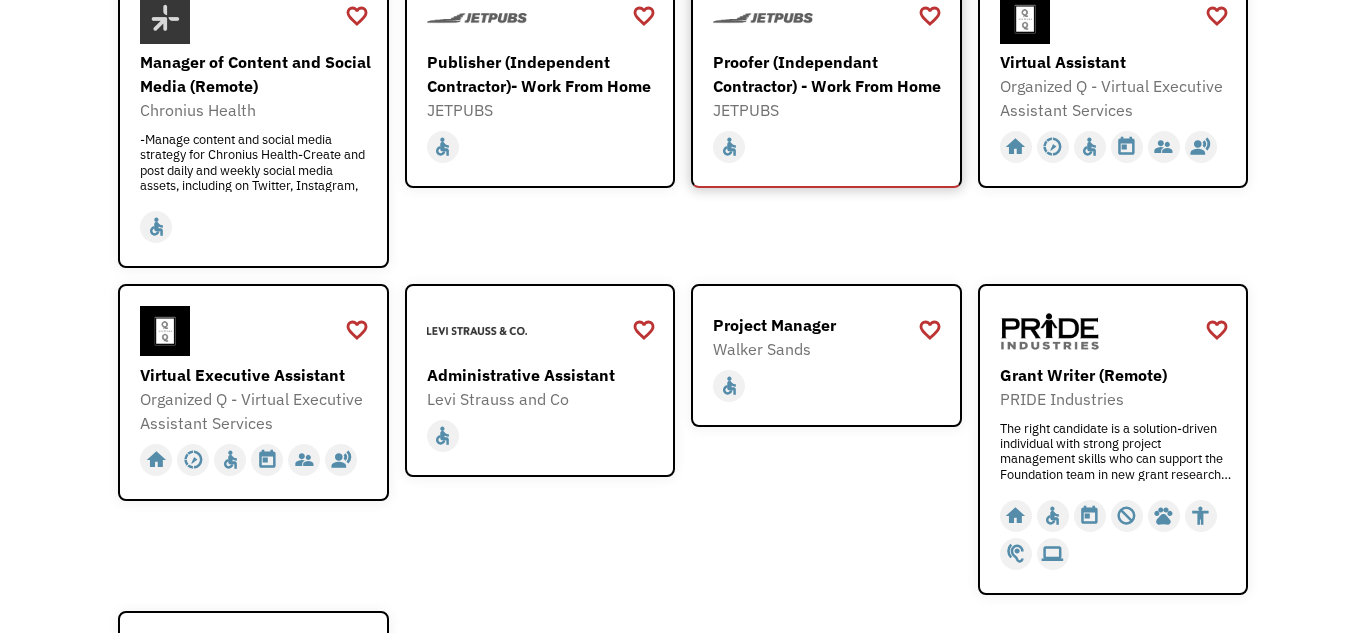 click on "Proofer (Independant Contractor) - Work From Home" at bounding box center [829, 74] 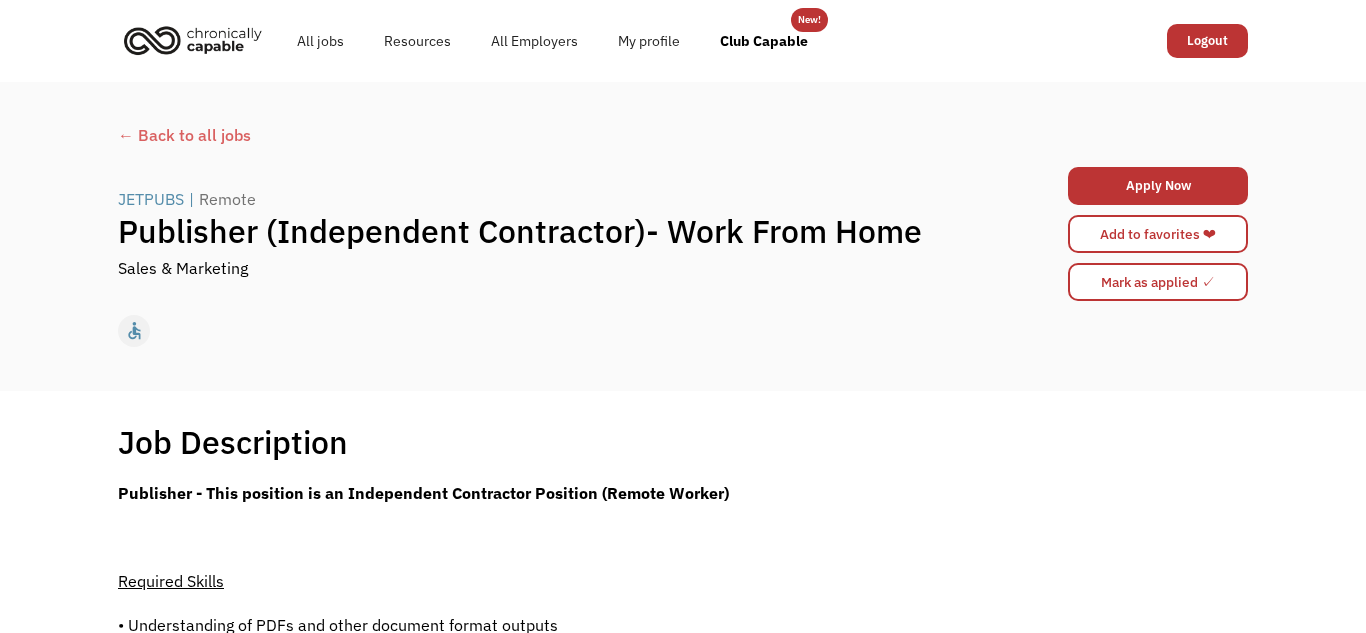 scroll, scrollTop: 0, scrollLeft: 0, axis: both 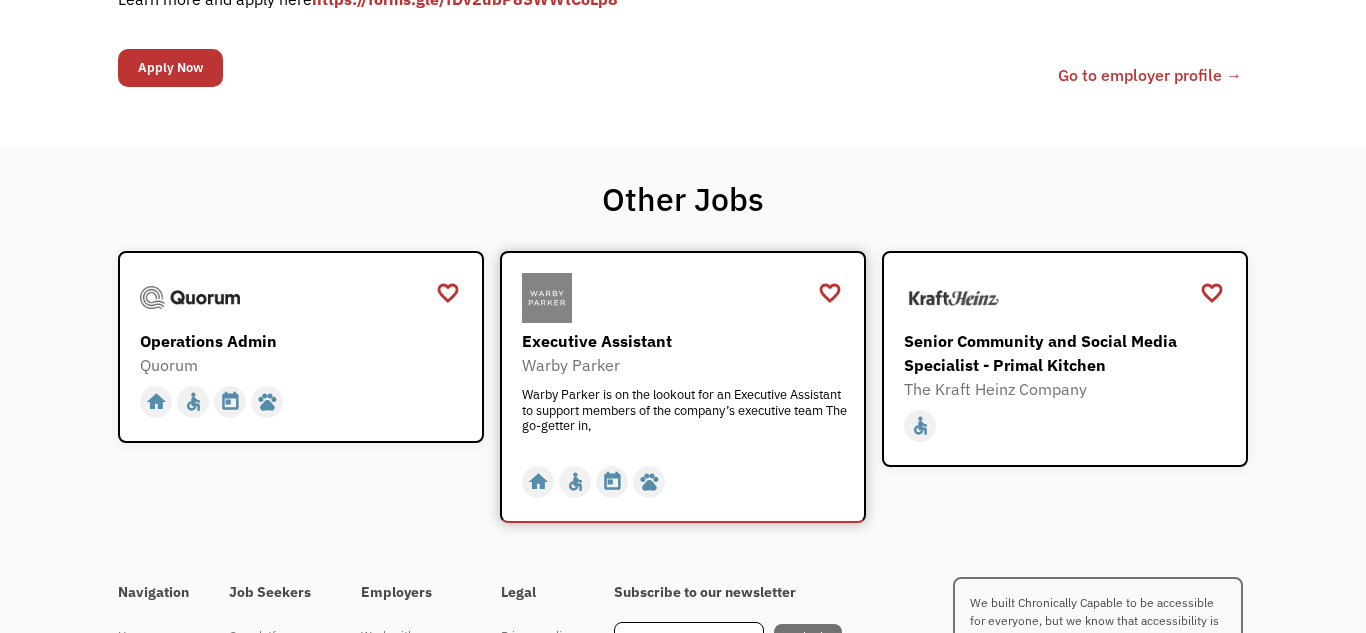 click on "Executive Assistant" at bounding box center [685, 341] 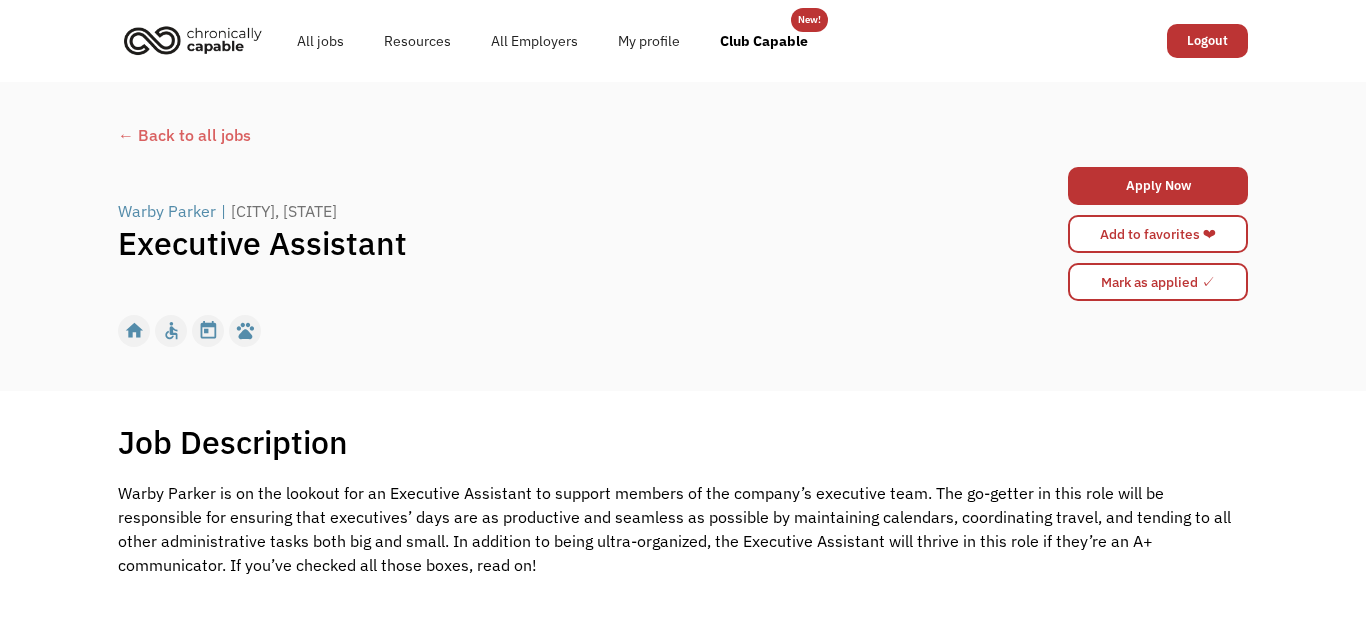 scroll, scrollTop: 0, scrollLeft: 0, axis: both 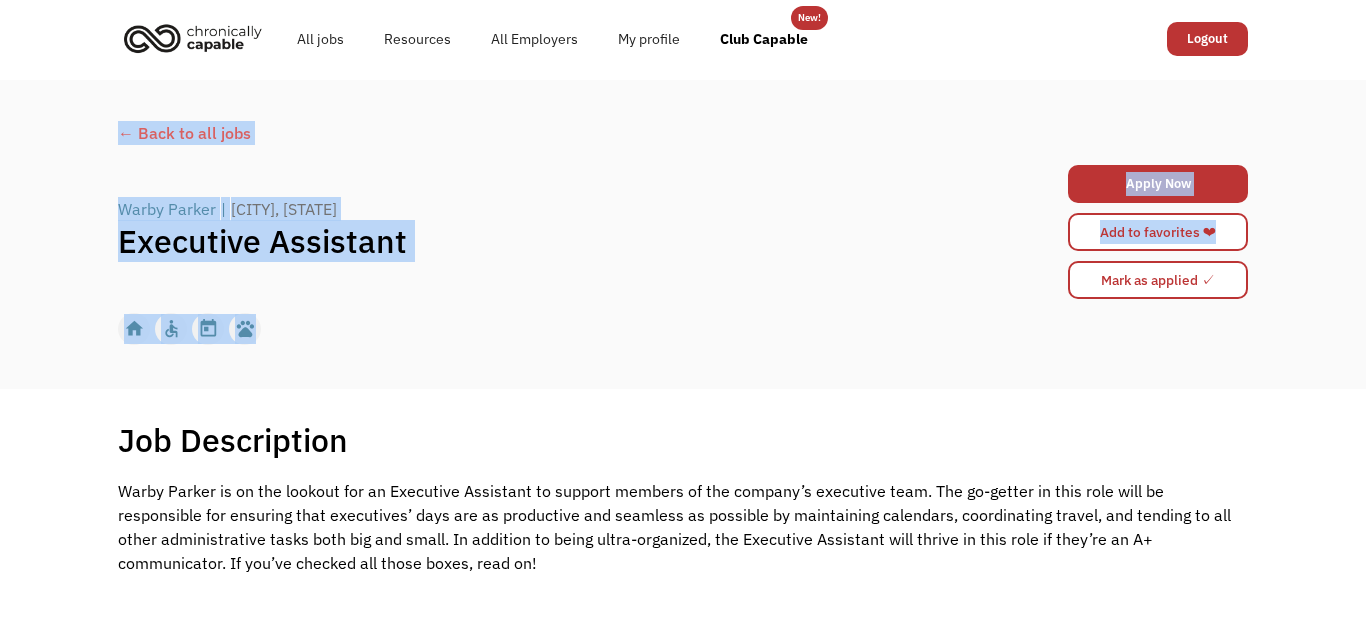 drag, startPoint x: 1349, startPoint y: 125, endPoint x: 1344, endPoint y: 12, distance: 113.110565 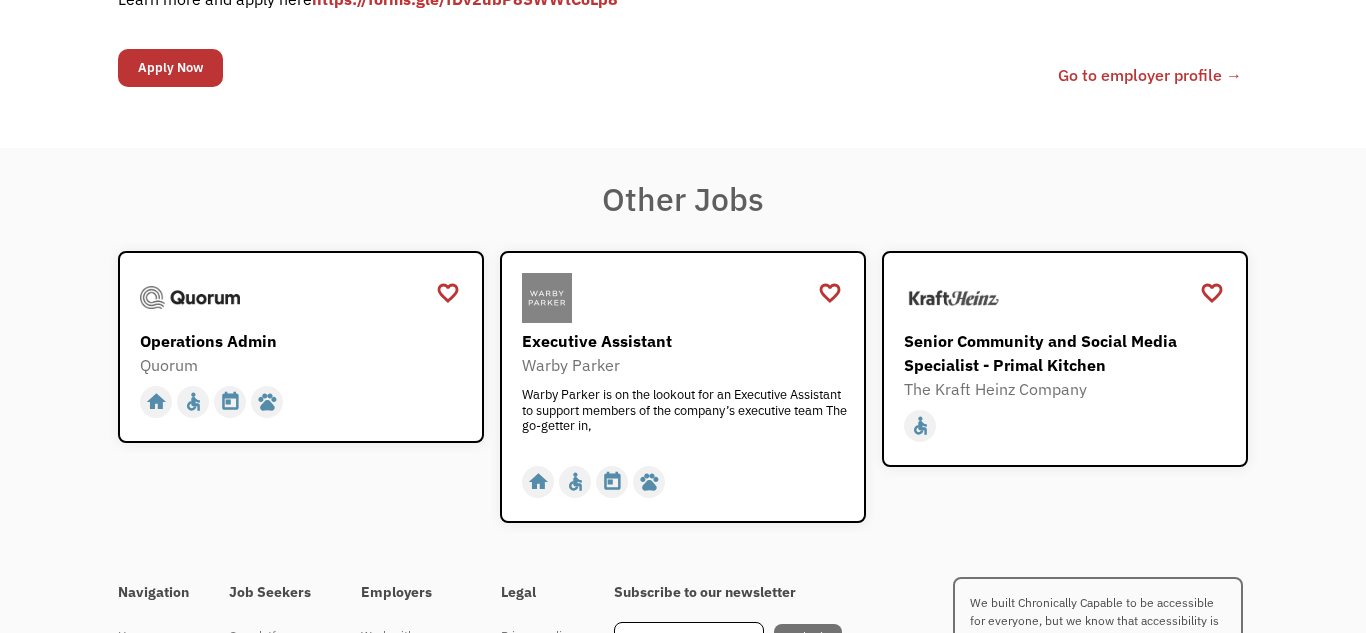 scroll, scrollTop: 0, scrollLeft: 0, axis: both 